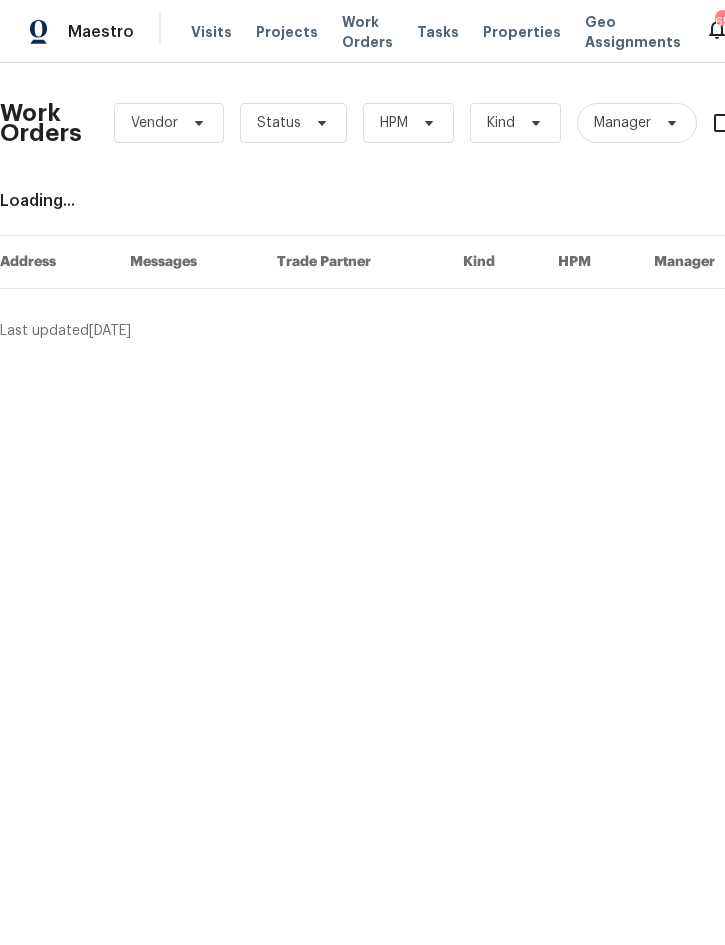 scroll, scrollTop: 0, scrollLeft: 0, axis: both 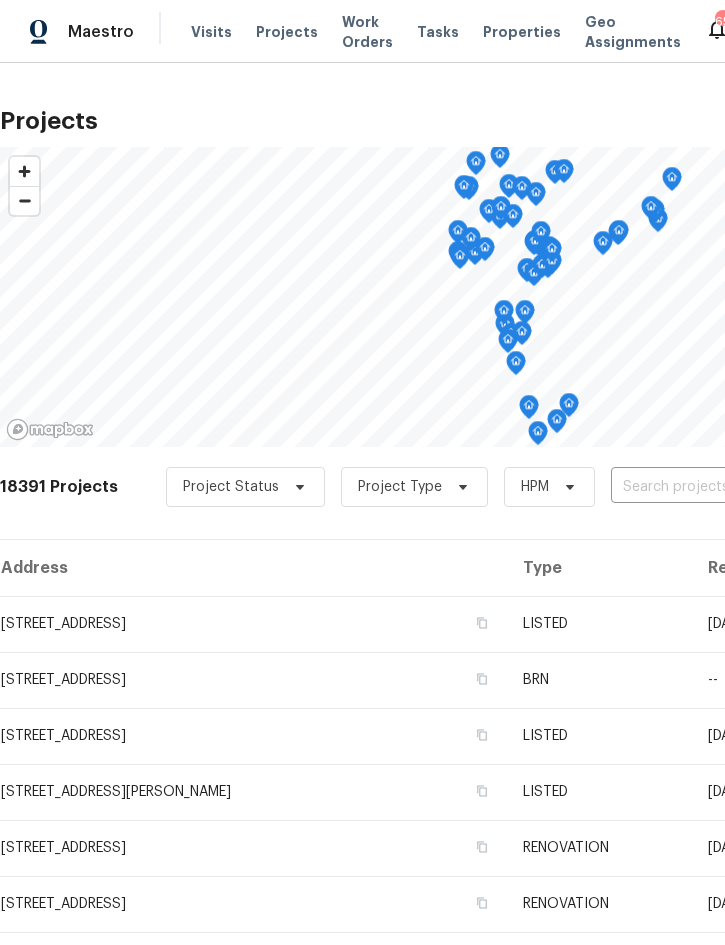 click at bounding box center (725, 487) 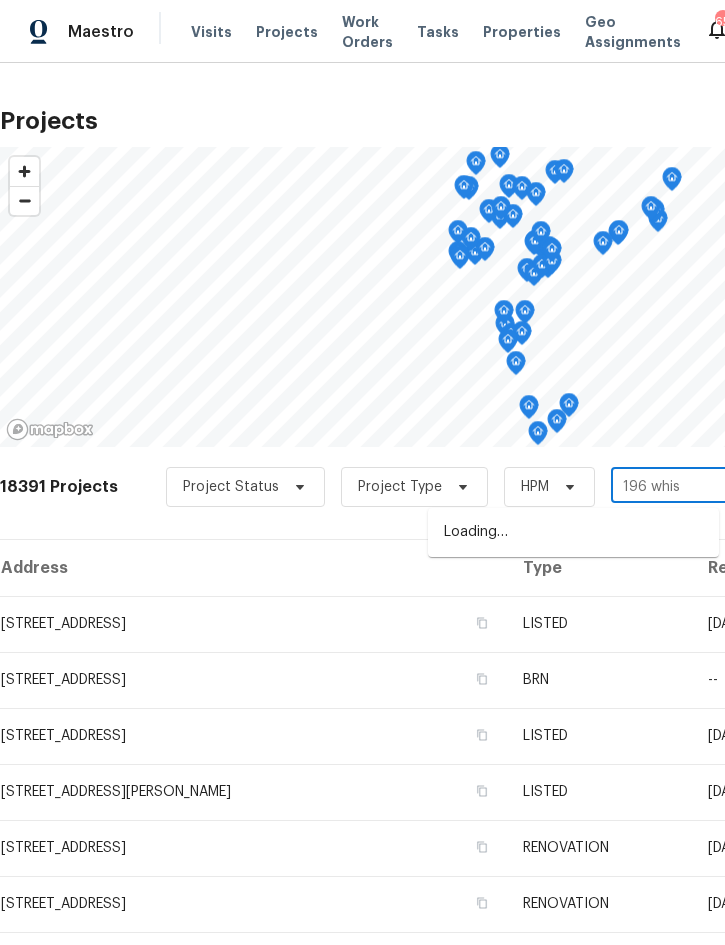 type on "196 whisp" 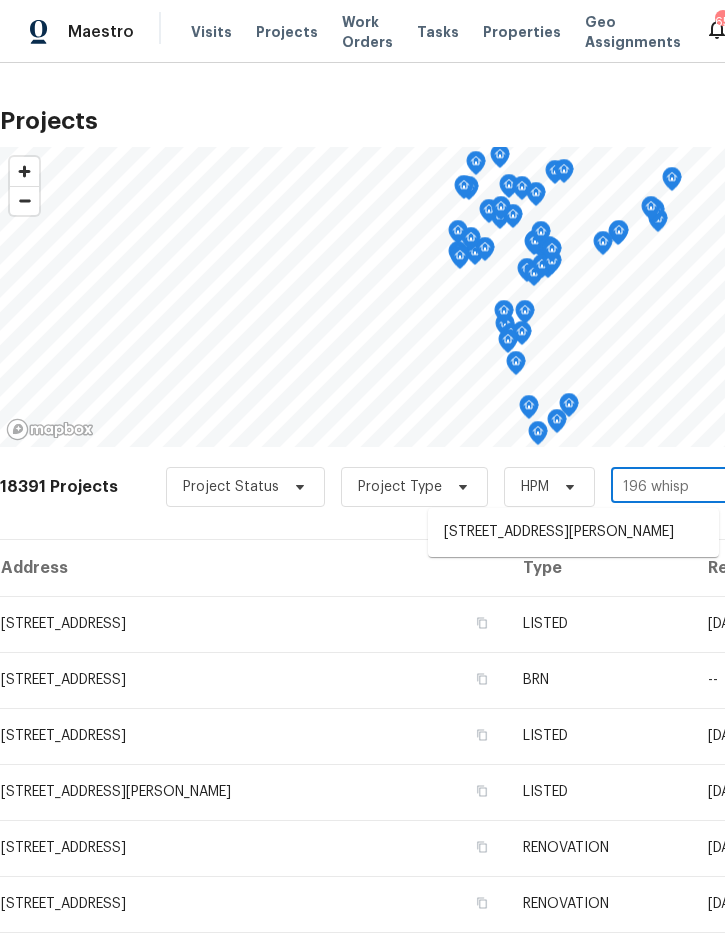 click on "[STREET_ADDRESS][PERSON_NAME]" at bounding box center (573, 532) 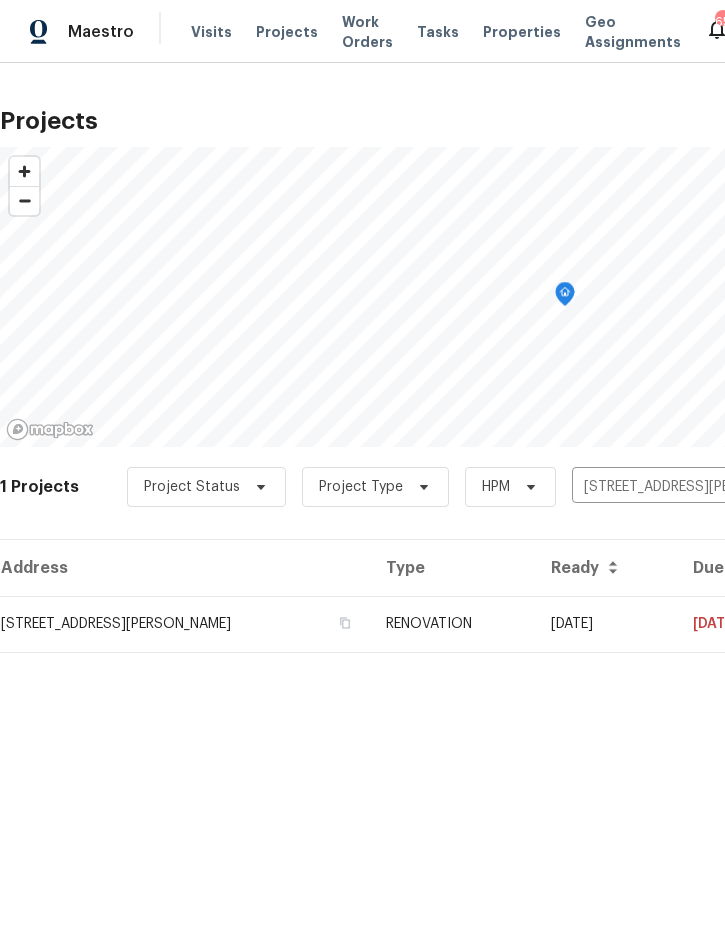 click on "RENOVATION" at bounding box center (452, 624) 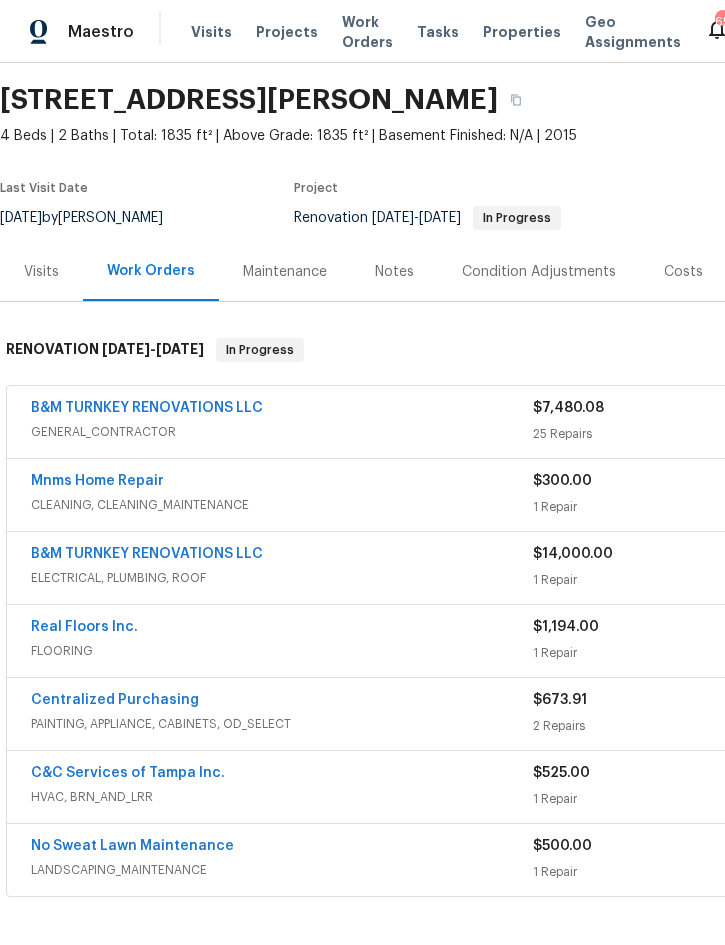 scroll, scrollTop: 60, scrollLeft: 0, axis: vertical 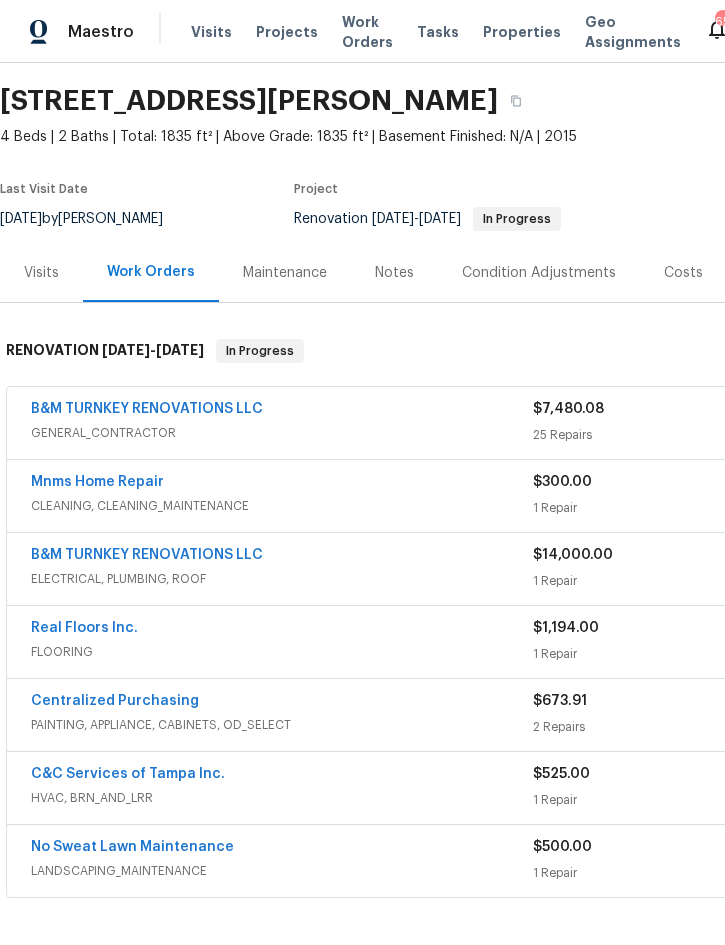 click on "B&M TURNKEY RENOVATIONS LLC" at bounding box center [147, 409] 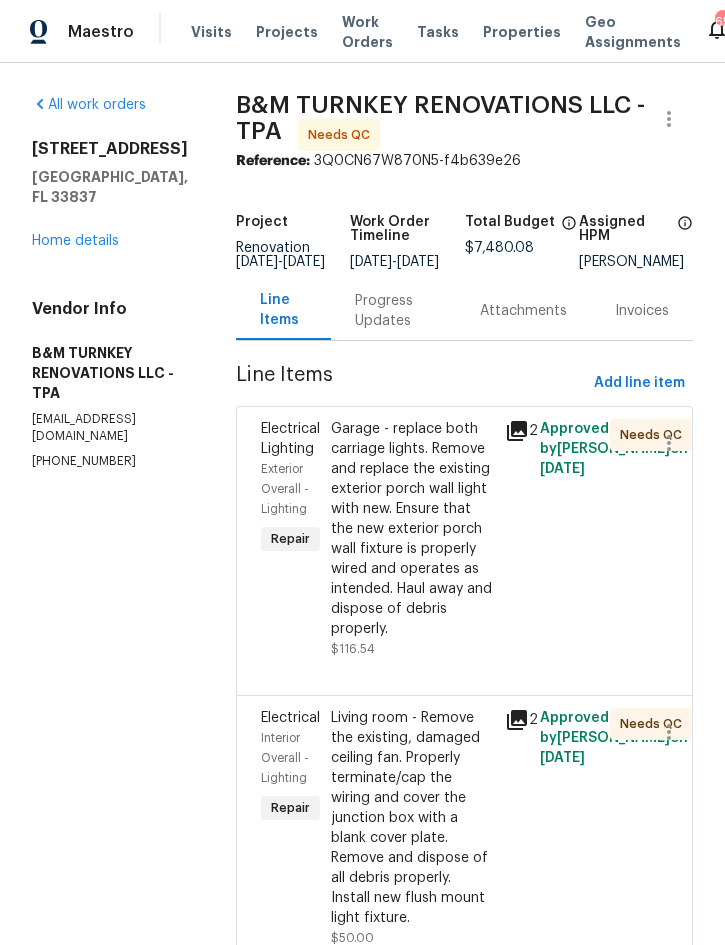 click on "Garage - replace both carriage lights. Remove and replace the existing exterior porch wall light with new. Ensure that the new exterior porch wall fixture is properly wired and operates as intended. Haul away and dispose of debris properly." at bounding box center (412, 529) 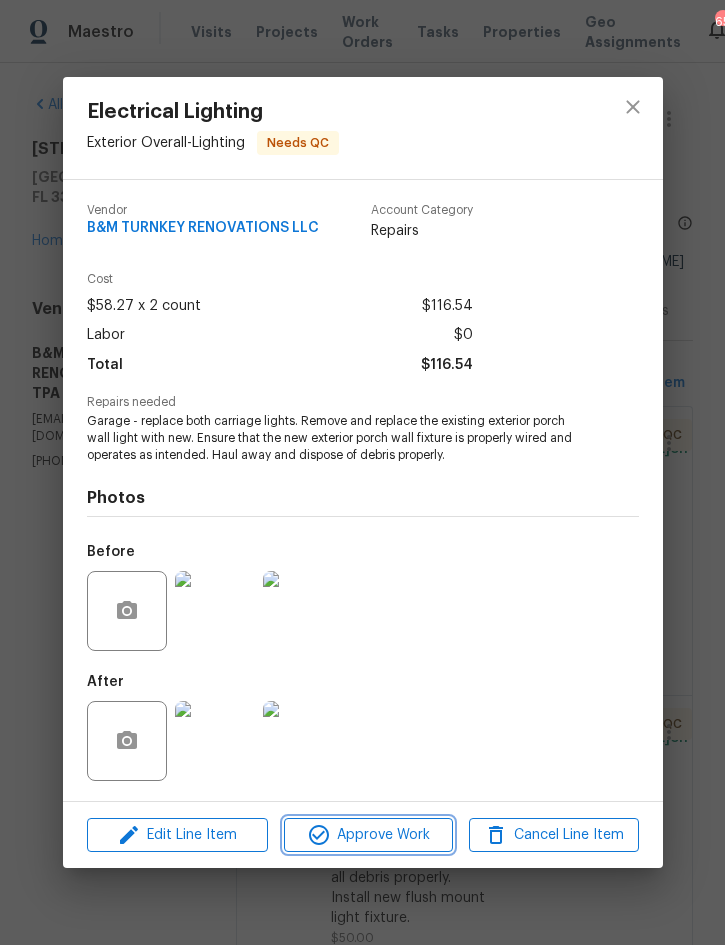 click on "Approve Work" at bounding box center [368, 835] 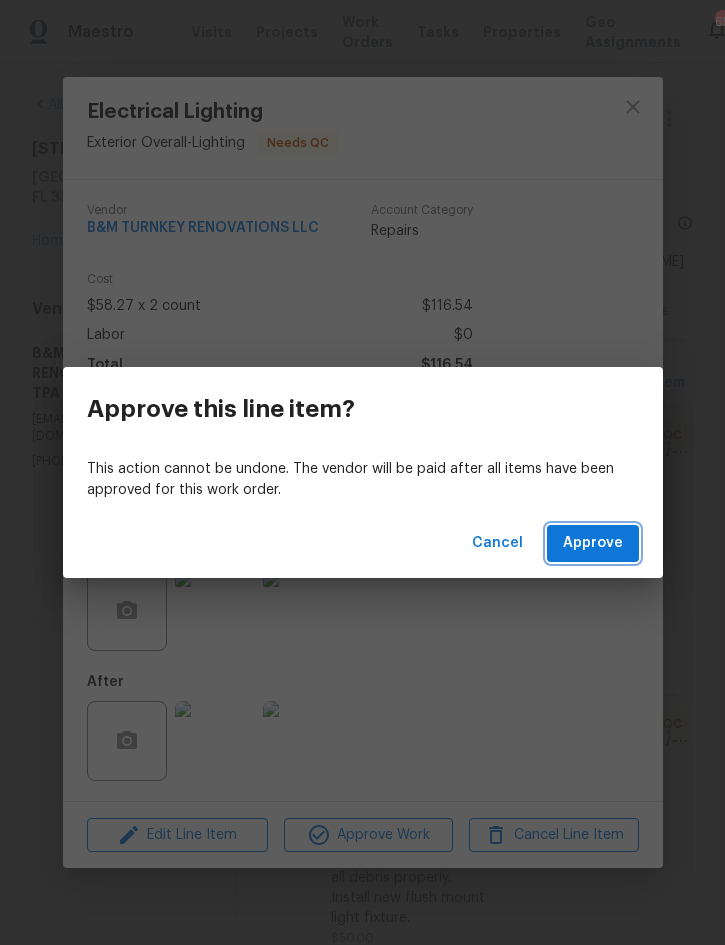 click on "Approve" at bounding box center [593, 543] 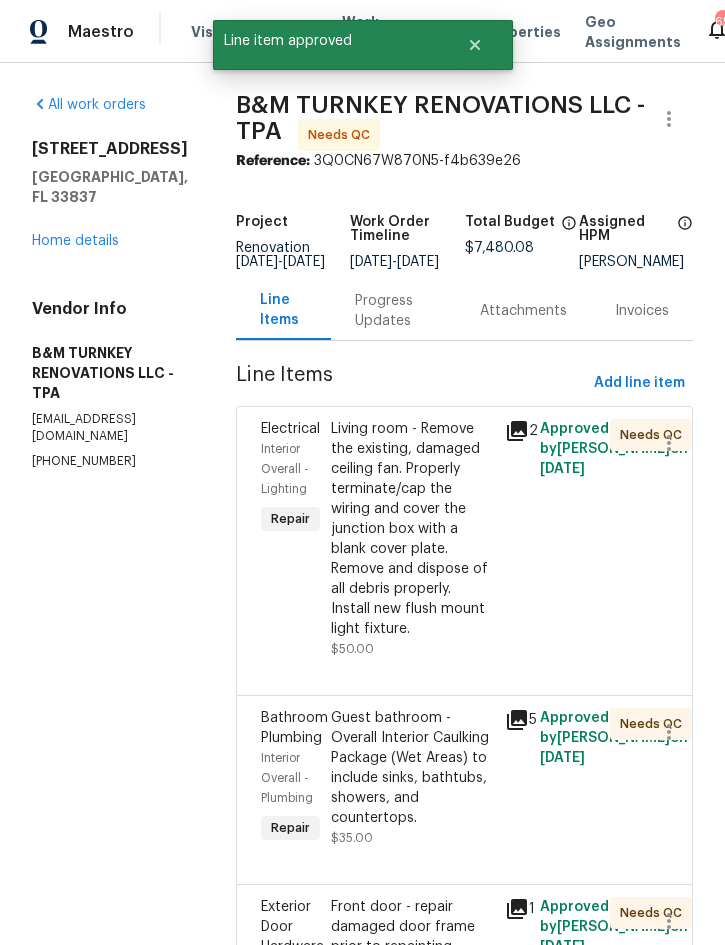 click on "Living room - Remove the existing, damaged ceiling fan. Properly terminate/cap the wiring and cover the  junction box with a blank cover plate. Remove and dispose of all debris properly.
Install new flush mount light fixture." at bounding box center (412, 529) 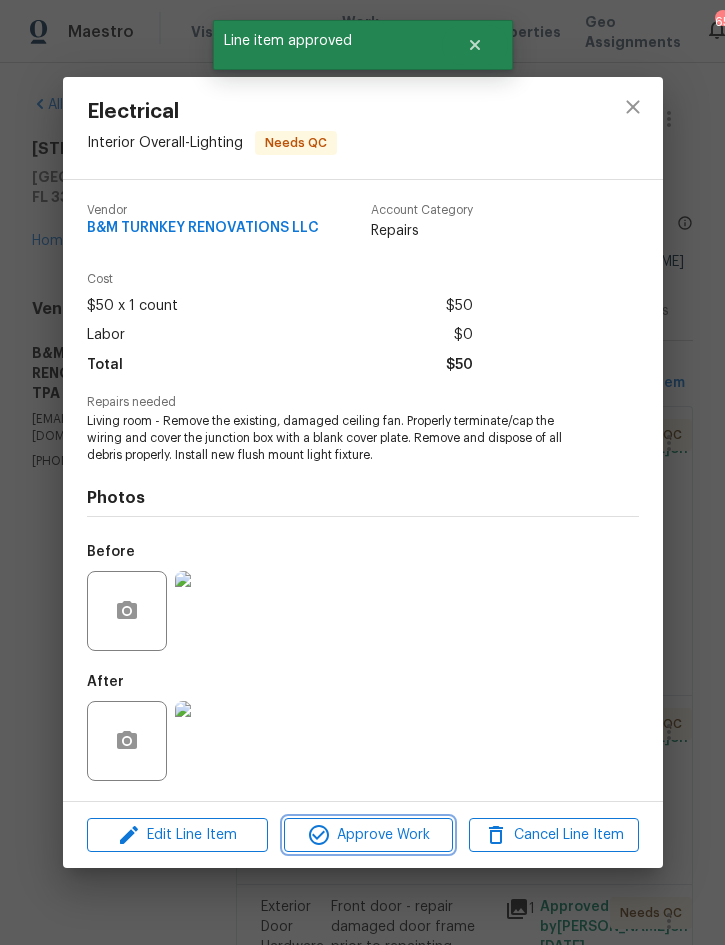 click on "Approve Work" at bounding box center [368, 835] 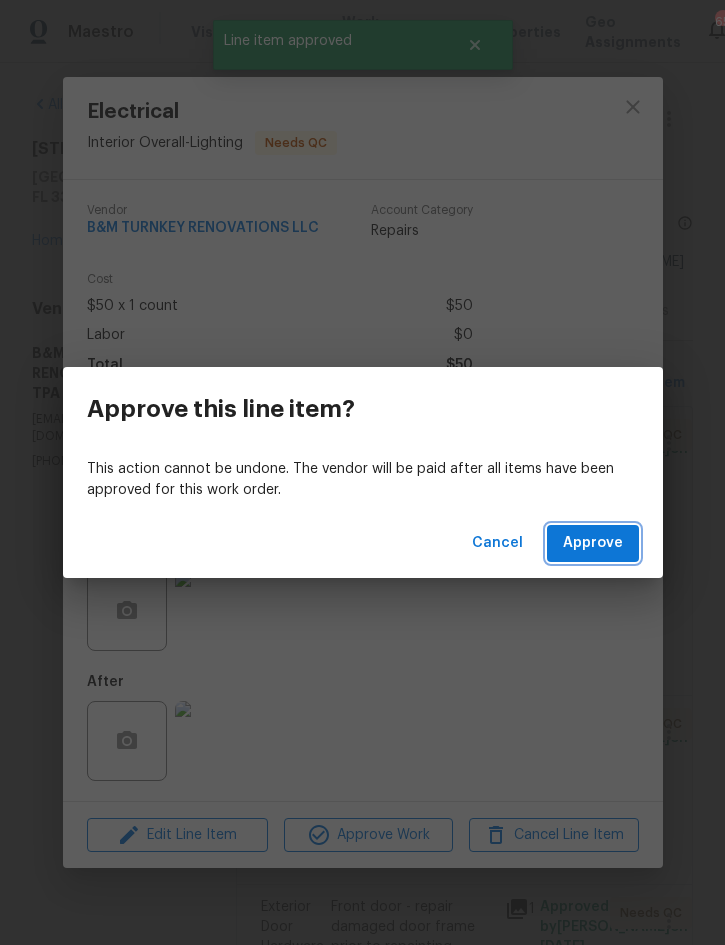 click on "Approve" at bounding box center (593, 543) 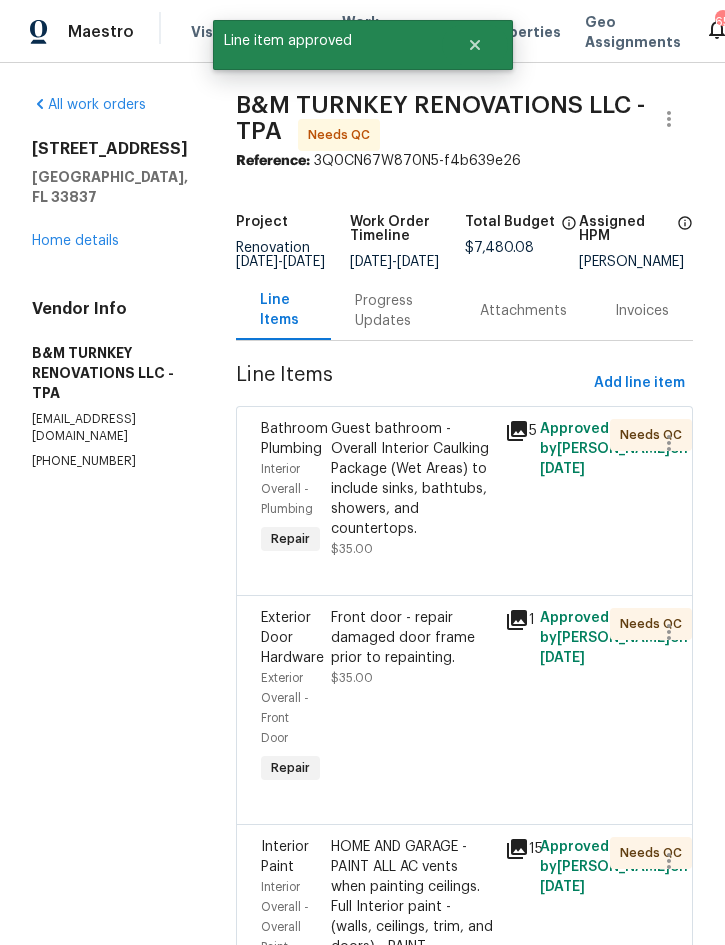 click on "Guest bathroom - Overall Interior Caulking Package (Wet Areas) to include sinks, bathtubs, showers, and countertops." at bounding box center (412, 479) 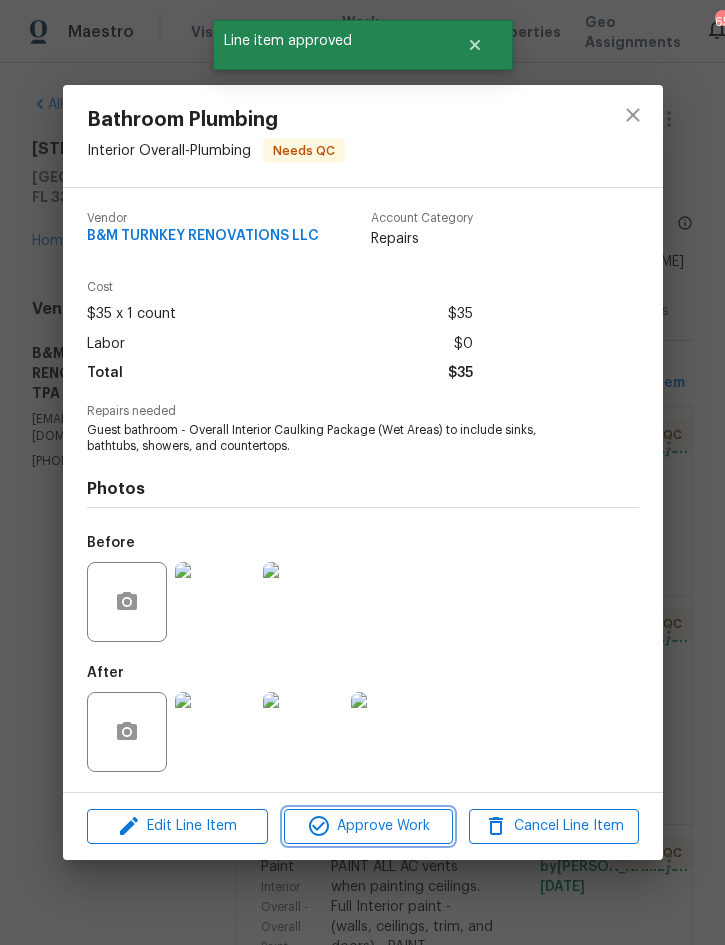 click on "Approve Work" at bounding box center [368, 826] 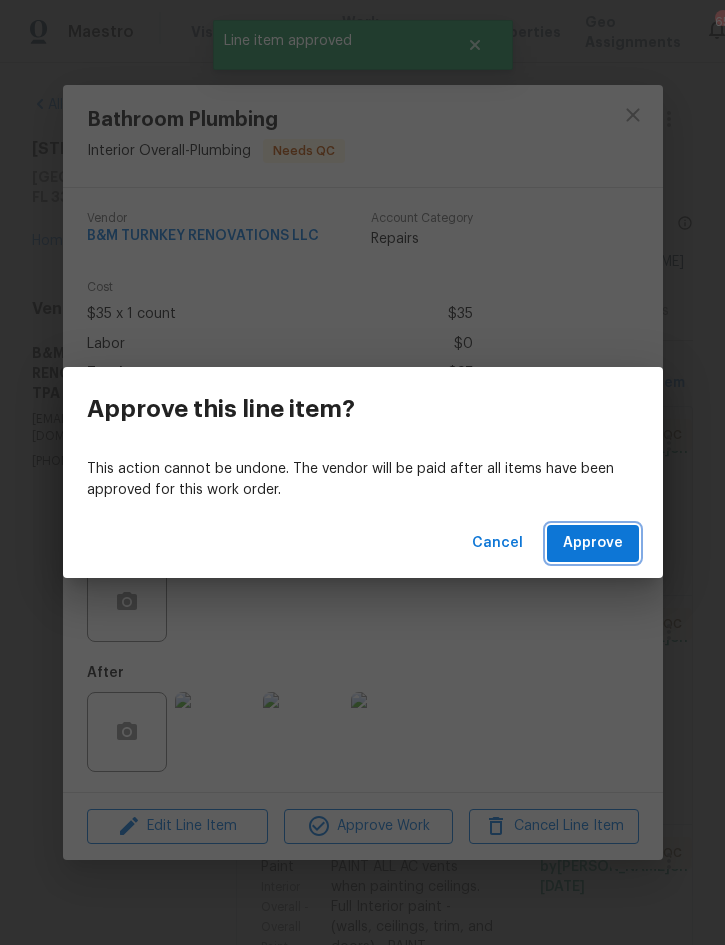 click on "Approve" at bounding box center (593, 543) 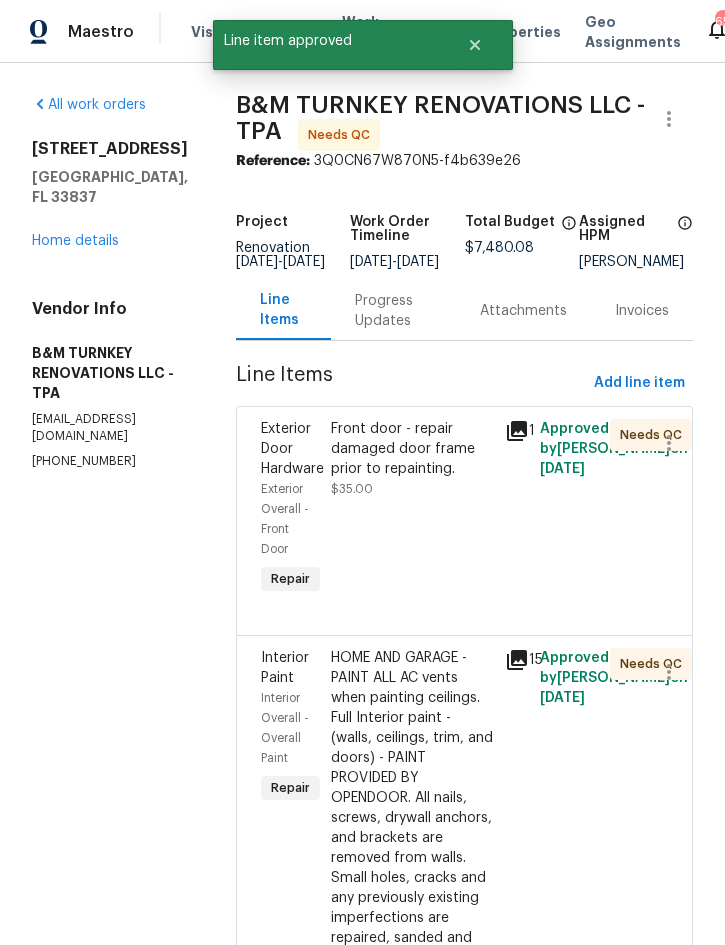 click on "Front door - repair damaged door frame prior to repainting." at bounding box center (412, 449) 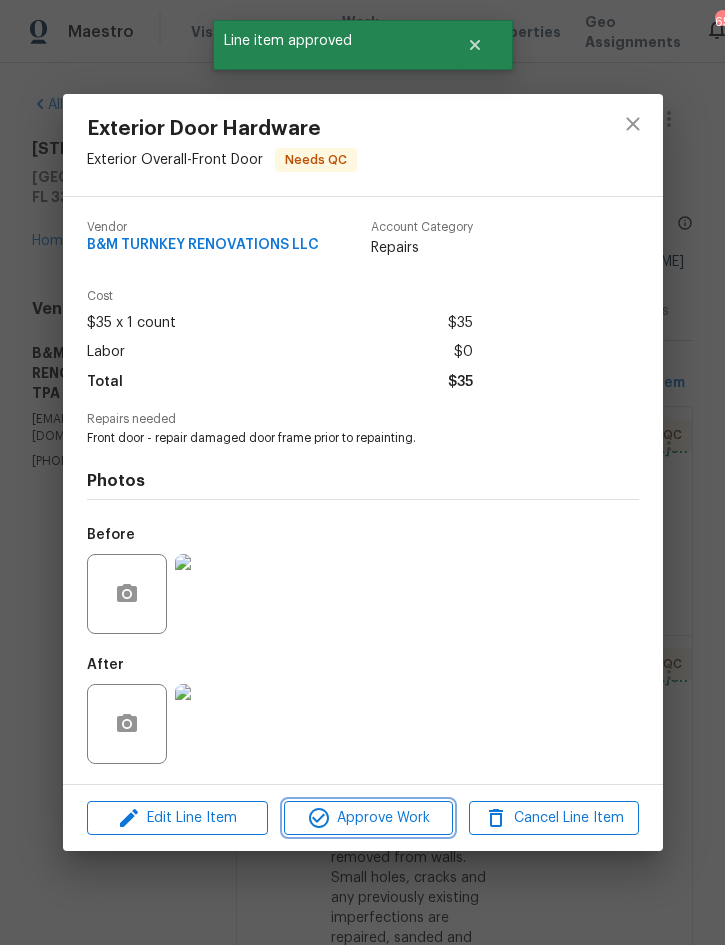 click on "Approve Work" at bounding box center (368, 818) 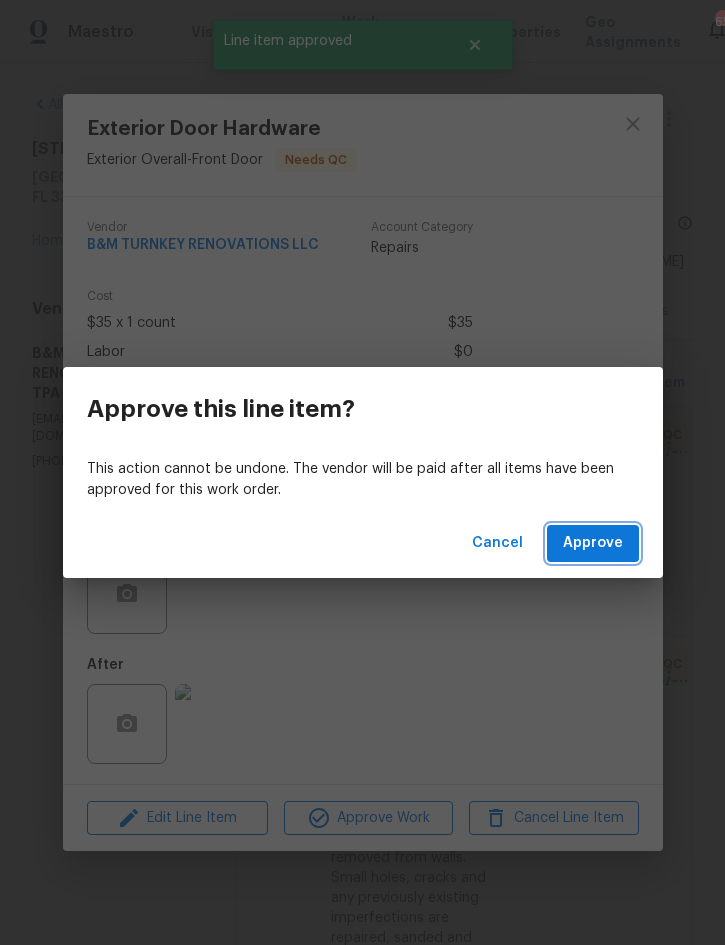 click on "Approve" at bounding box center [593, 543] 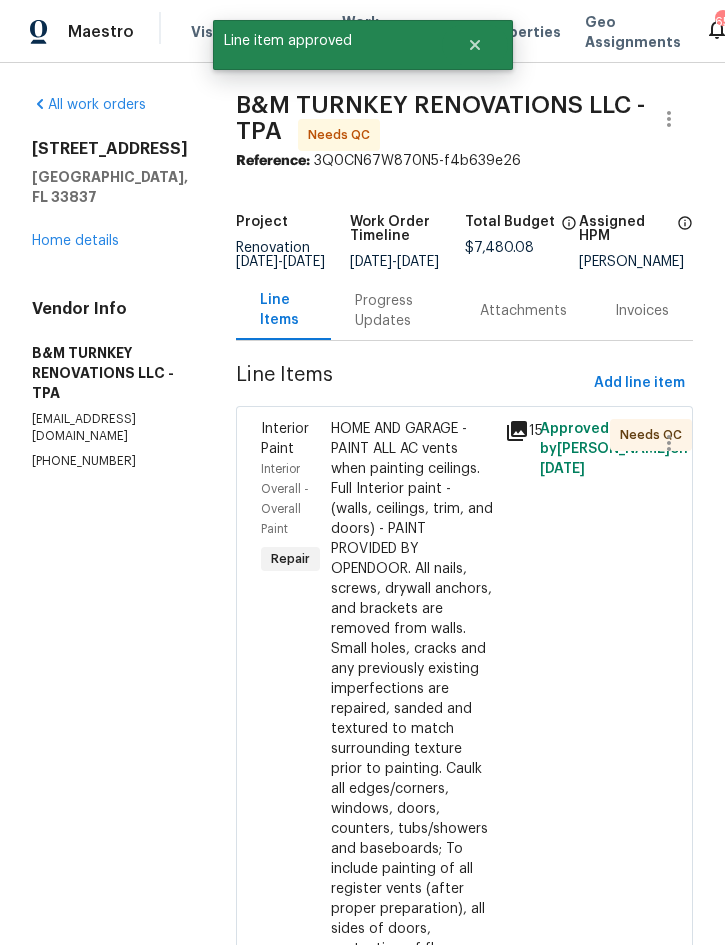 click on "HOME AND GARAGE - PAINT ALL AC vents when painting ceilings. Full Interior paint - (walls, ceilings, trim, and doors) - PAINT PROVIDED BY OPENDOOR. All nails, screws, drywall anchors, and brackets are removed from walls. Small holes, cracks and any previously existing imperfections are repaired, sanded and textured to match surrounding texture prior to painting. Caulk all edges/corners, windows, doors, counters, tubs/showers and baseboards; To include painting of all register vents (after proper preparation), all sides of doors, protection of floors, cabinets, hardware and hinges, windows with drop cloths, plastic sheeting and masking. Clean up and removal of prep debris and any paint overspray." at bounding box center (412, 759) 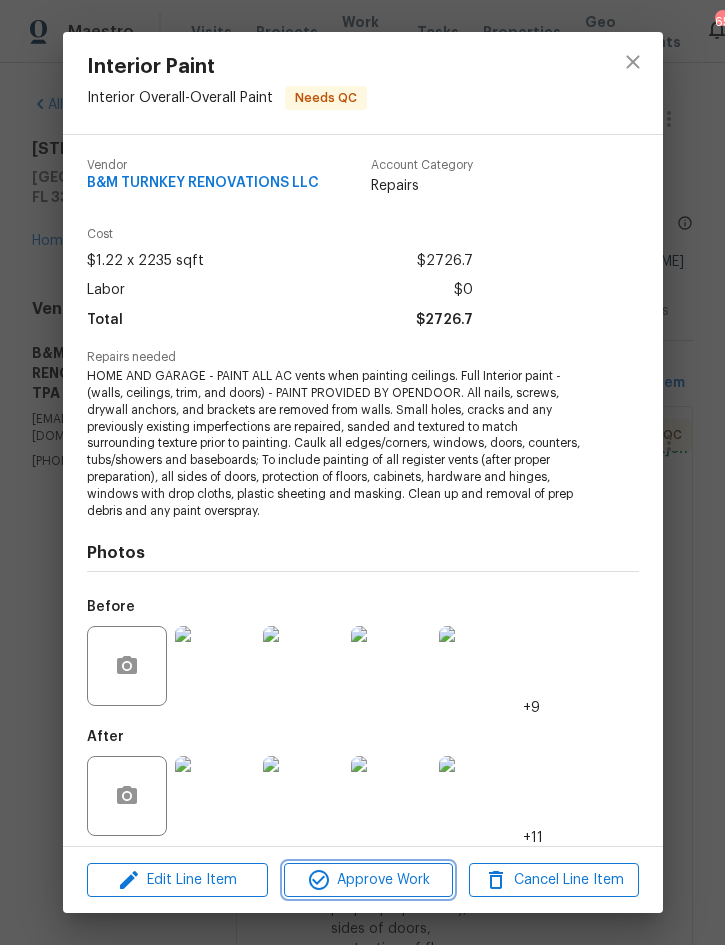 click on "Approve Work" at bounding box center [368, 880] 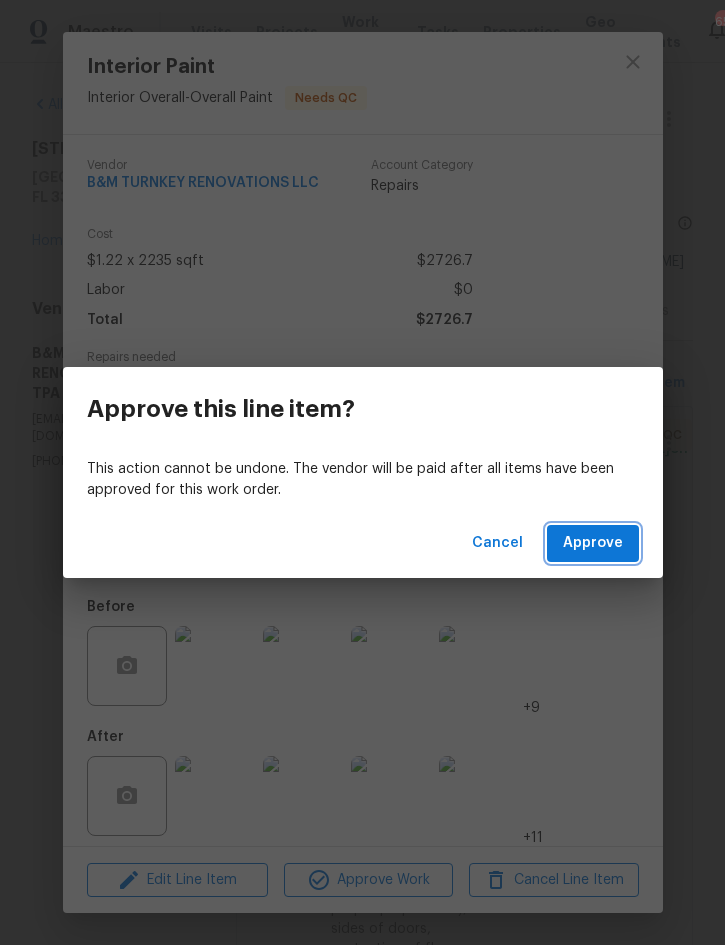 click on "Approve" at bounding box center (593, 543) 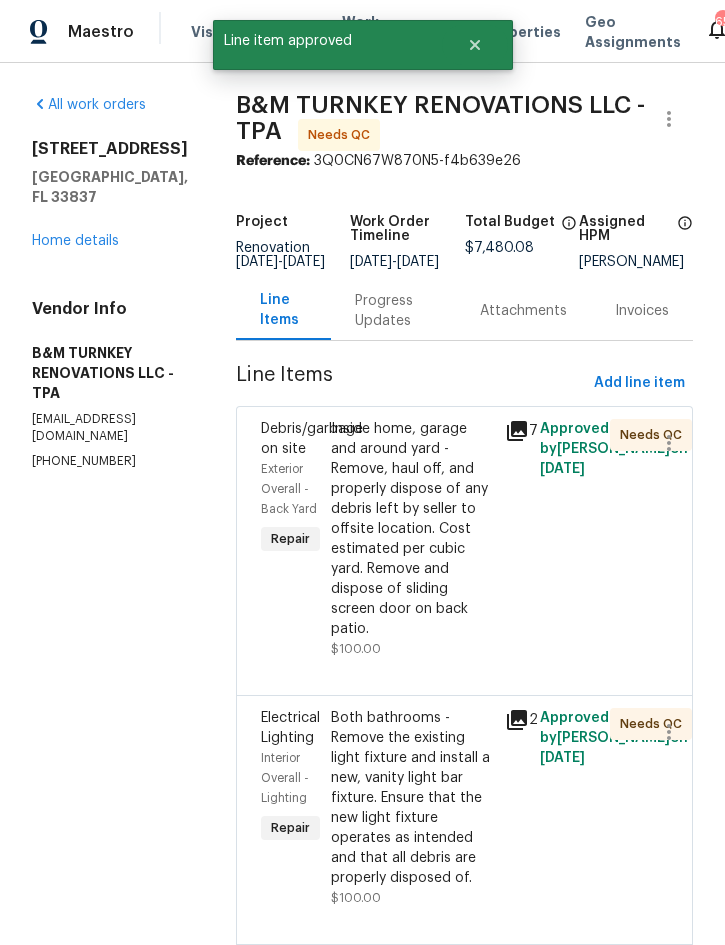 click on "Inside home, garage and around yard - Remove, haul off, and properly dispose of any debris left by seller to offsite location. Cost estimated per cubic yard.
Remove and dispose of sliding screen door on back patio." at bounding box center [412, 529] 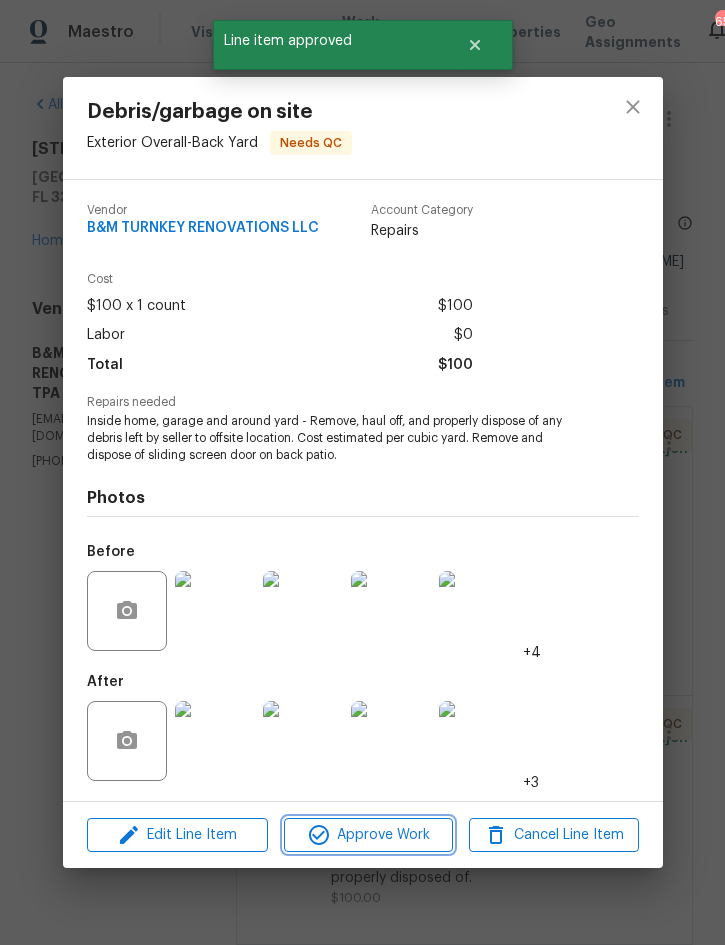 click on "Approve Work" at bounding box center [368, 835] 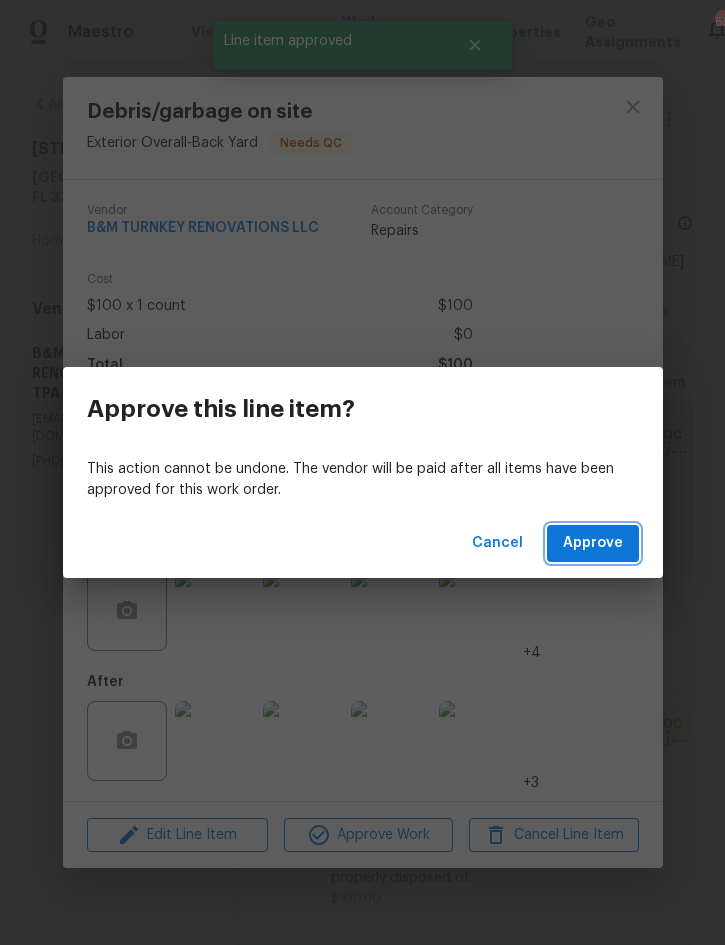 click on "Approve" at bounding box center [593, 543] 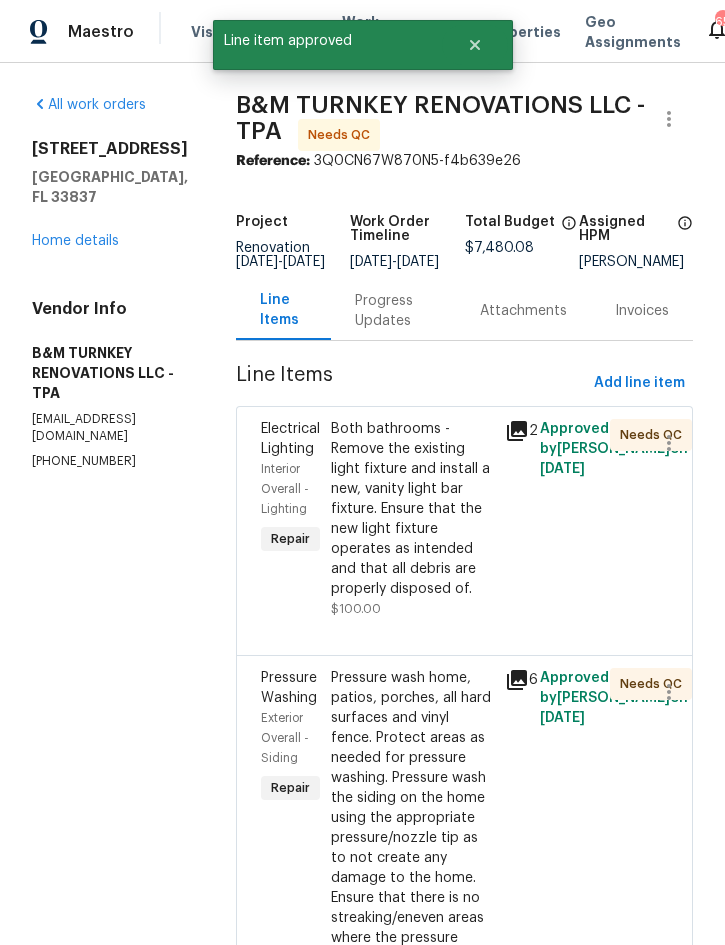 click on "Both bathrooms - Remove the existing light fixture and install a new, vanity light bar fixture. Ensure that the new light fixture operates as intended and that all debris are properly disposed of." at bounding box center [412, 509] 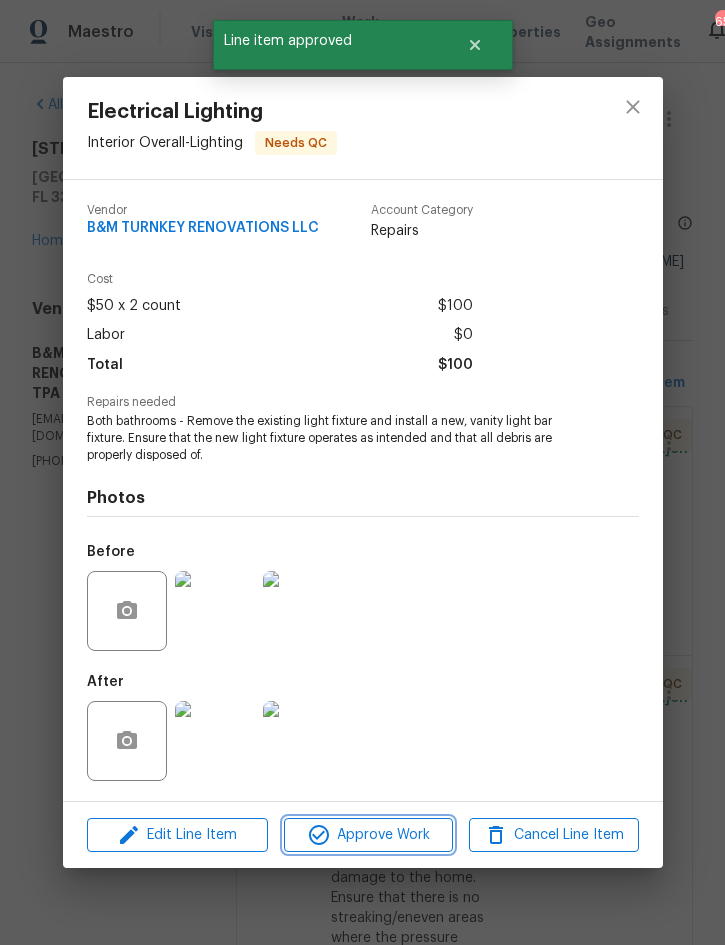 click on "Approve Work" at bounding box center [368, 835] 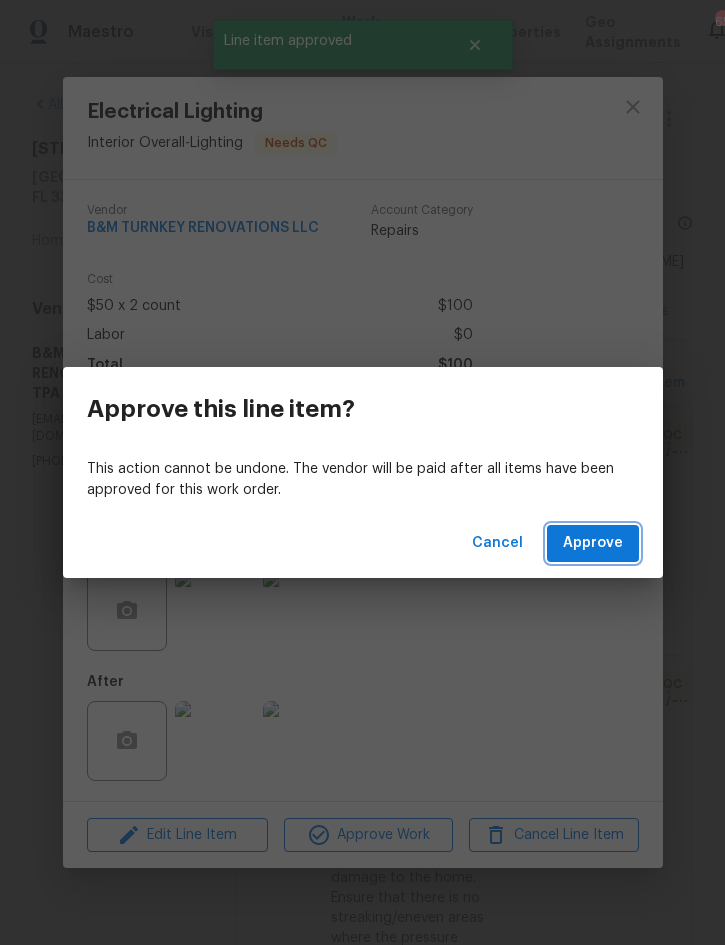 click on "Approve" at bounding box center (593, 543) 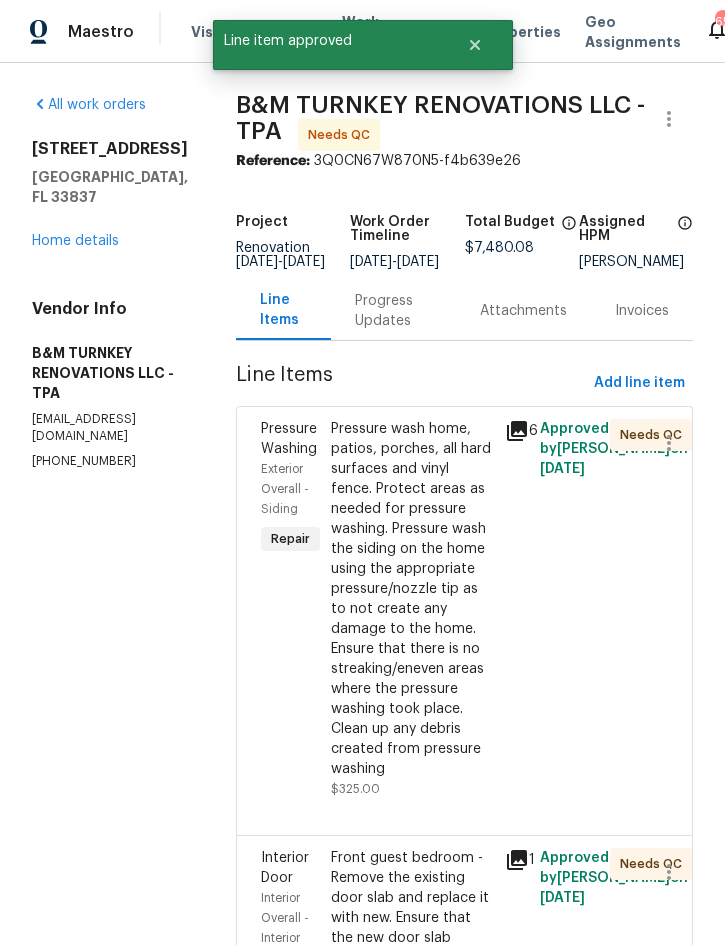 click on "Pressure wash home, patios, porches, all hard surfaces and vinyl fence.
Protect areas as needed for pressure washing. Pressure wash the siding on the home using the appropriate pressure/nozzle tip as to not create any damage to the home. Ensure that there is no streaking/eneven areas where the pressure washing took place. Clean up any debris created from pressure washing" at bounding box center [412, 599] 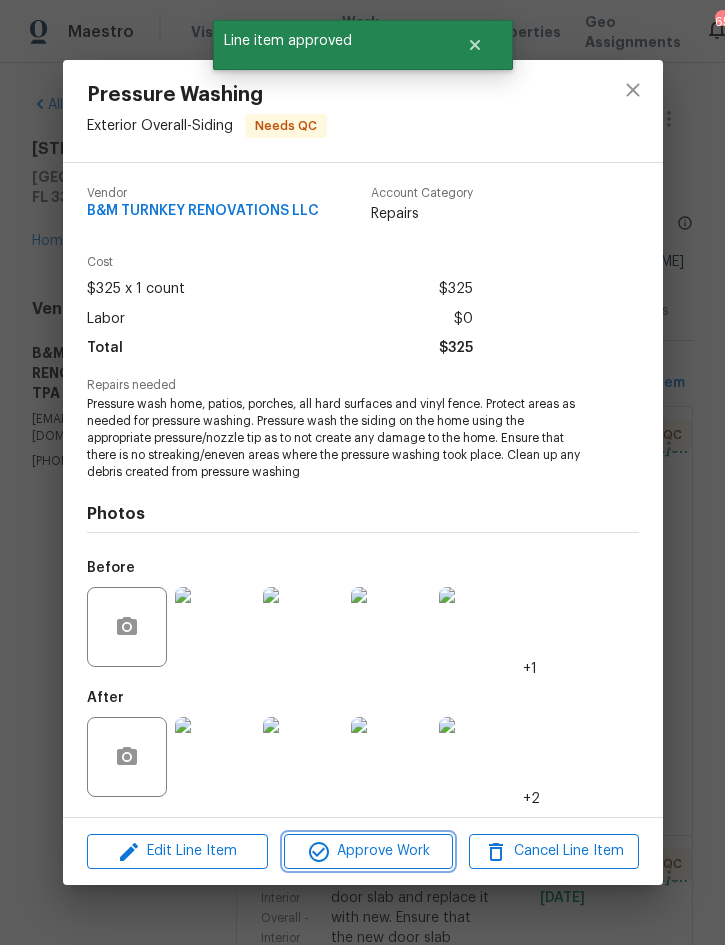 click on "Approve Work" at bounding box center [368, 851] 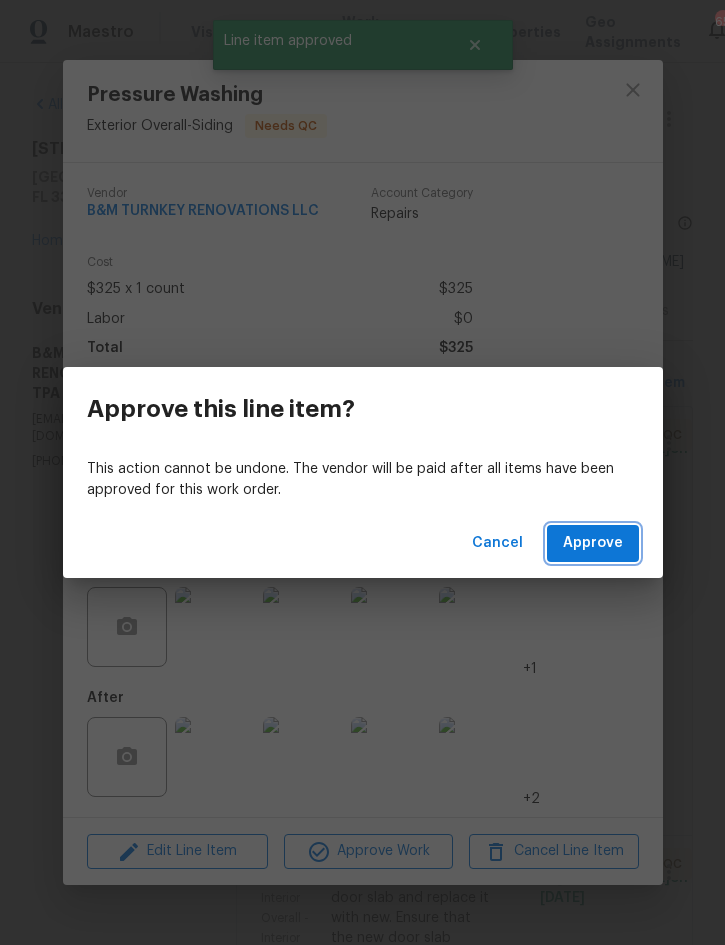 click on "Approve" at bounding box center (593, 543) 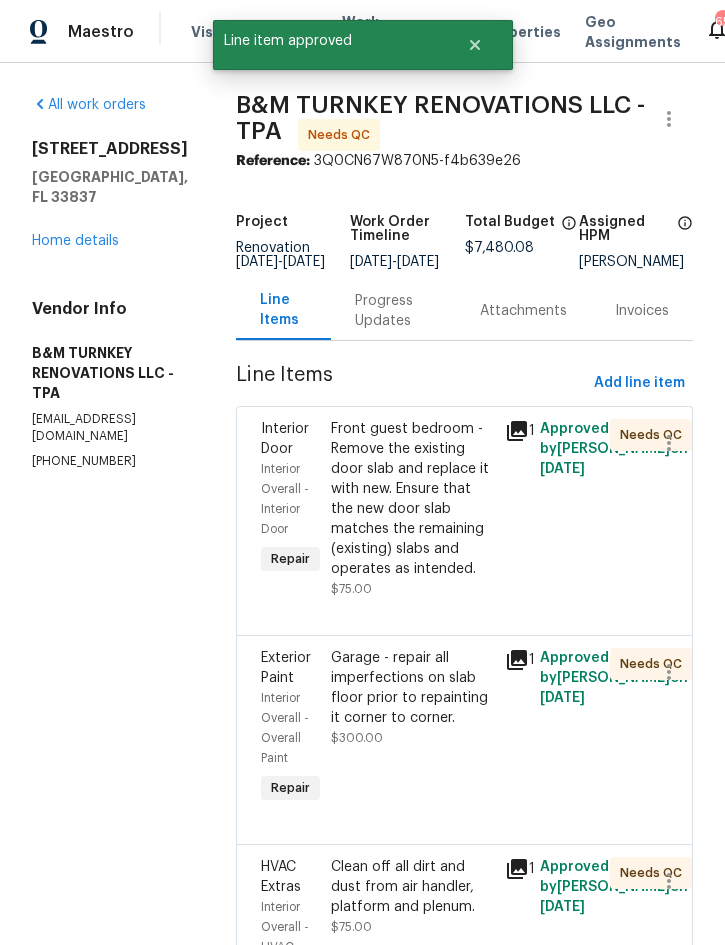 click on "Front guest bedroom -
Remove the existing door slab and replace it with new. Ensure that the new door slab matches the remaining (existing) slabs and operates as intended." at bounding box center [412, 499] 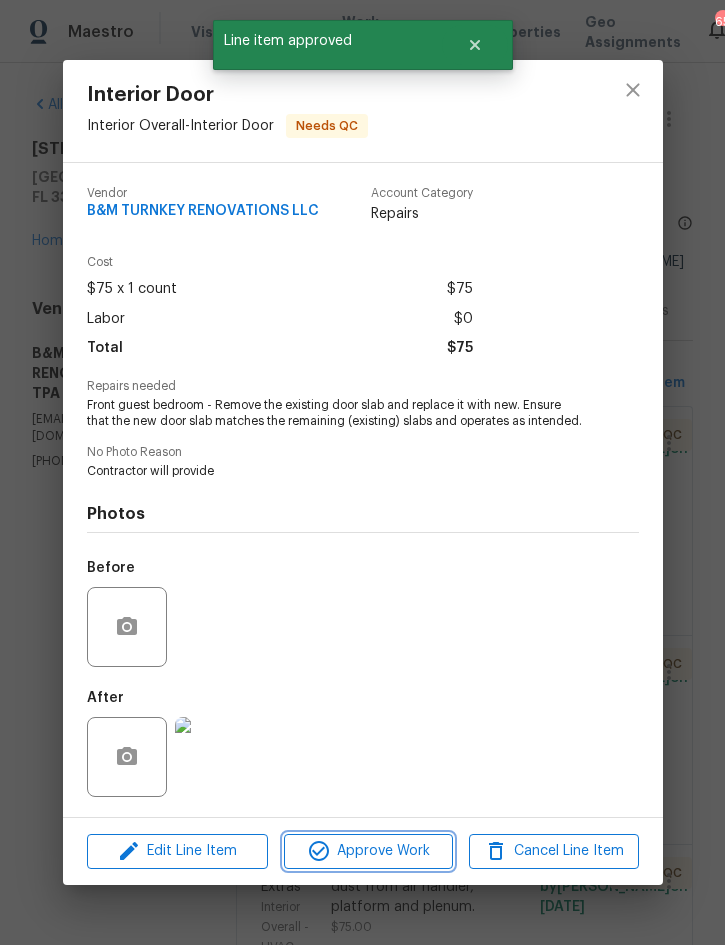 click on "Approve Work" at bounding box center (368, 851) 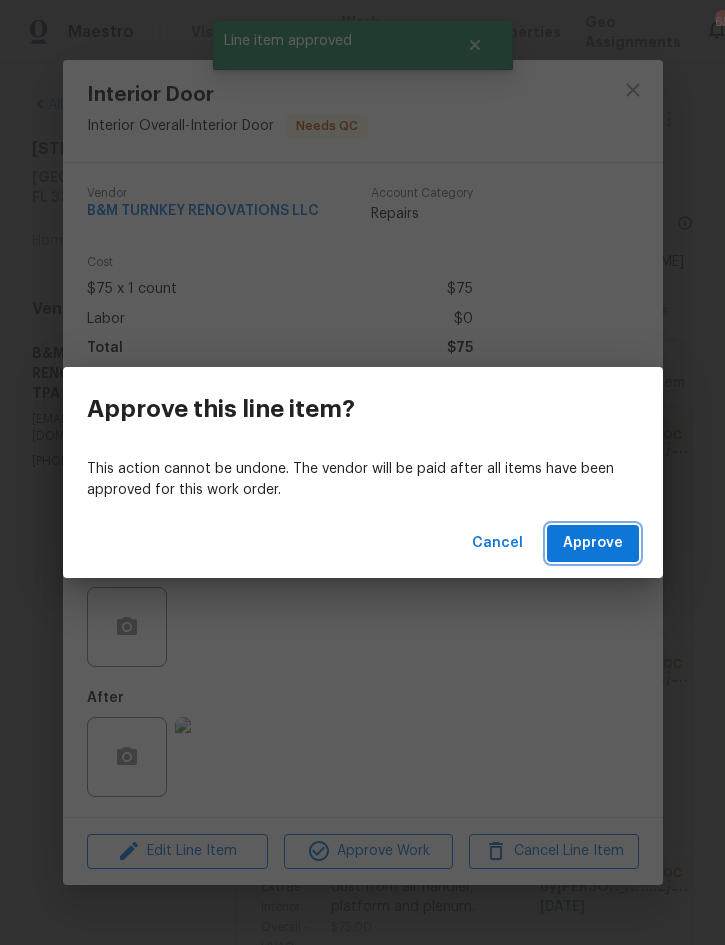 click on "Approve" at bounding box center [593, 543] 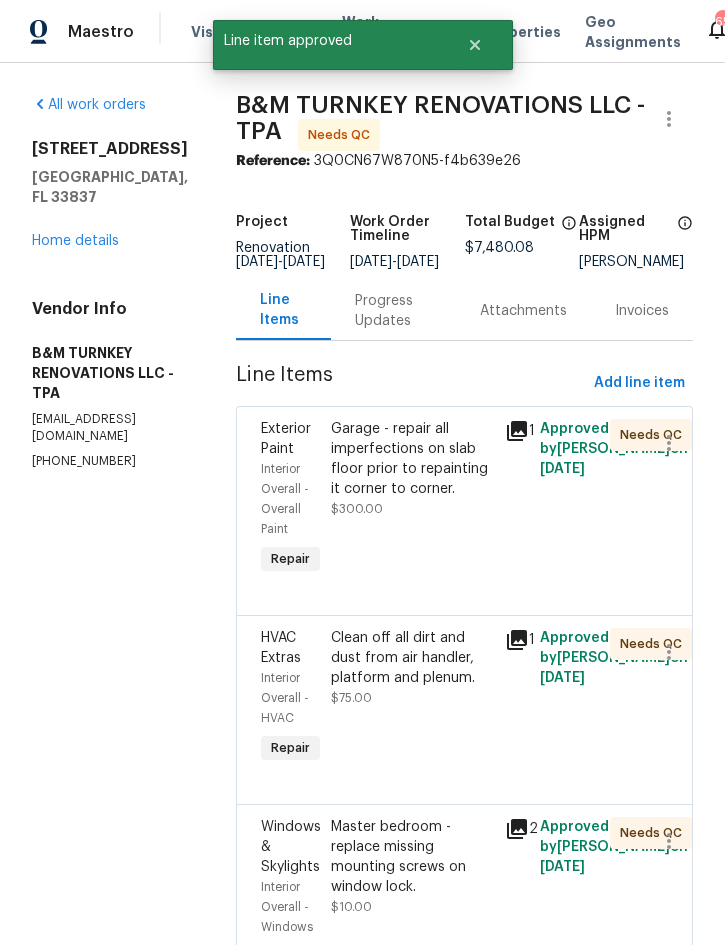 click on "Garage - repair all imperfections on slab floor prior to repainting it corner to corner." at bounding box center [412, 459] 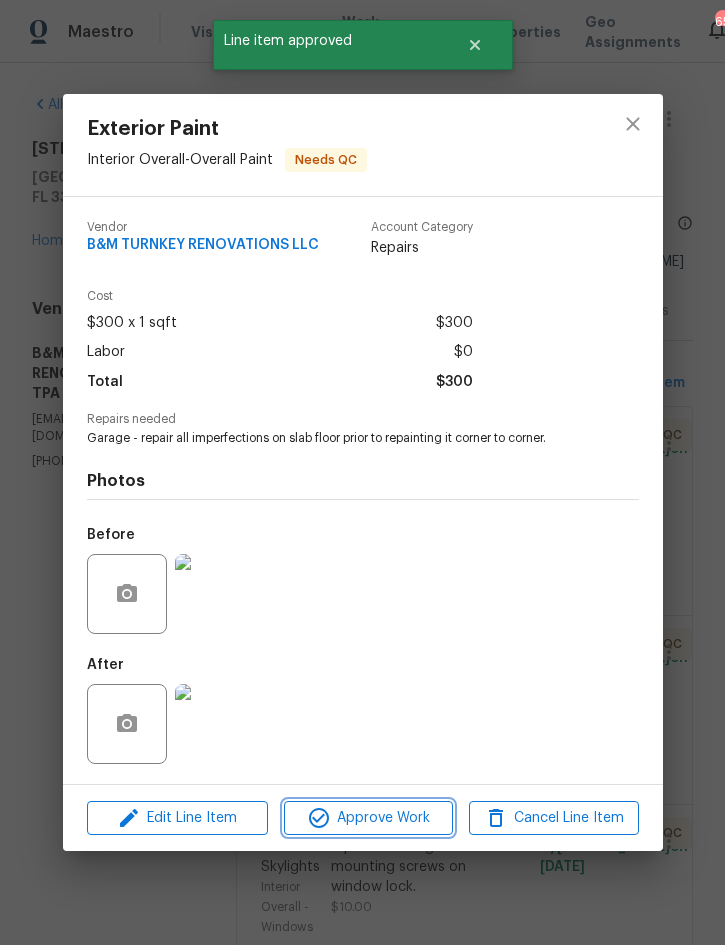 click on "Approve Work" at bounding box center (368, 818) 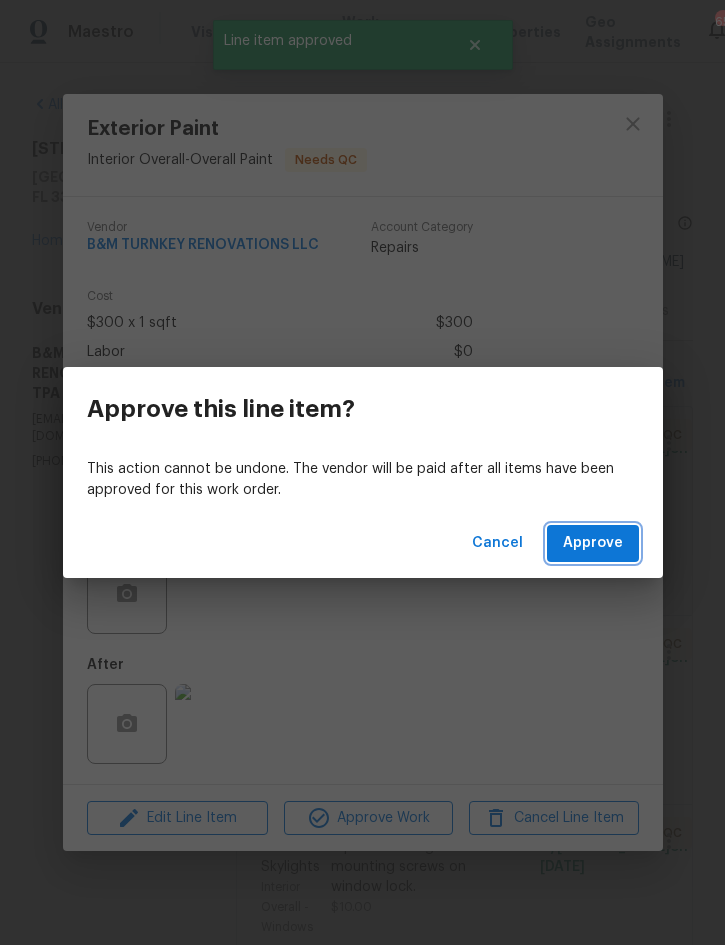 click on "Approve" at bounding box center (593, 543) 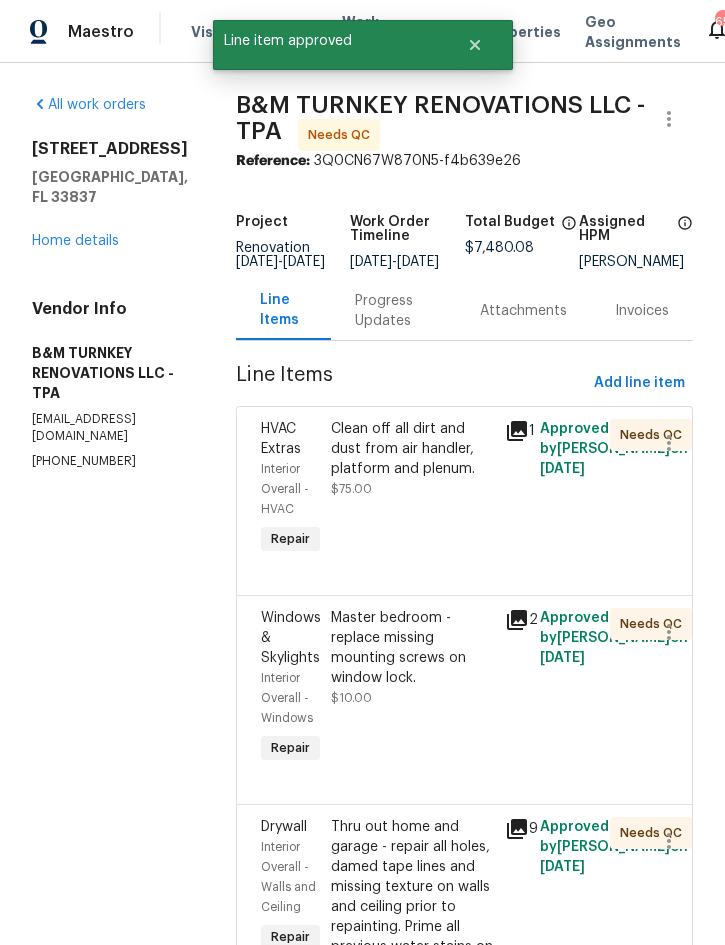 click on "Clean off all dirt and dust from air handler, platform and plenum." at bounding box center (412, 449) 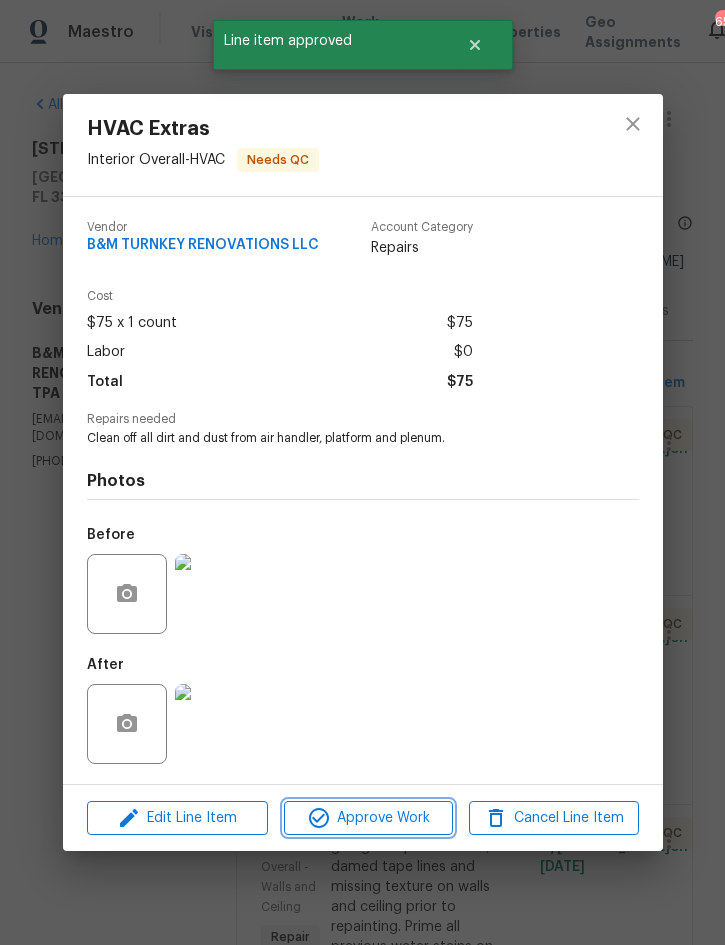 click on "Approve Work" at bounding box center [368, 818] 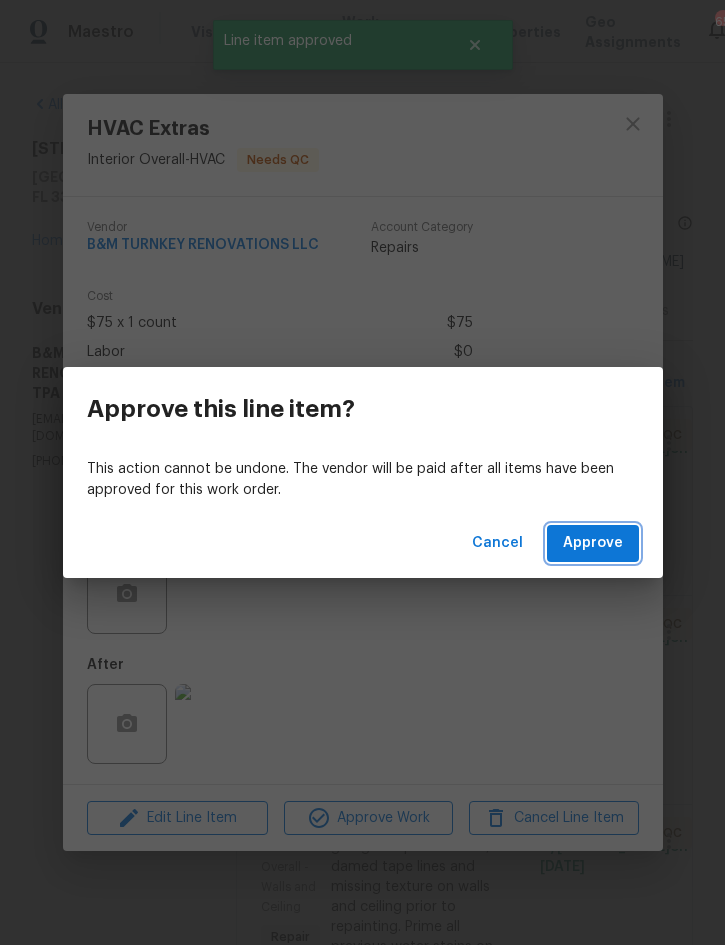 click on "Approve" at bounding box center [593, 543] 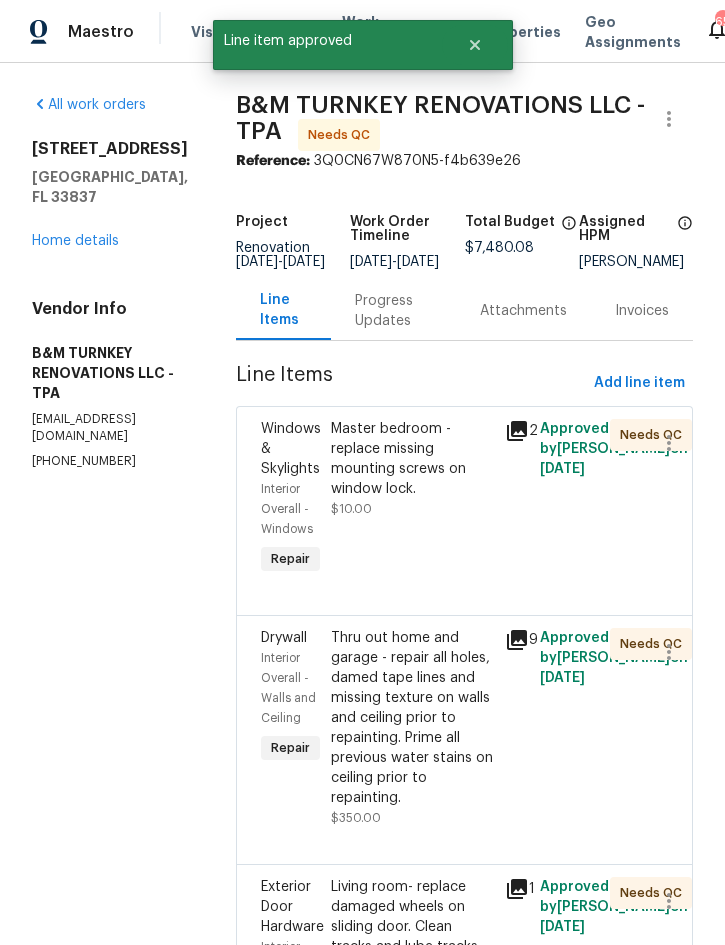 click on "Master bedroom - replace missing mounting screws on window lock." at bounding box center (412, 459) 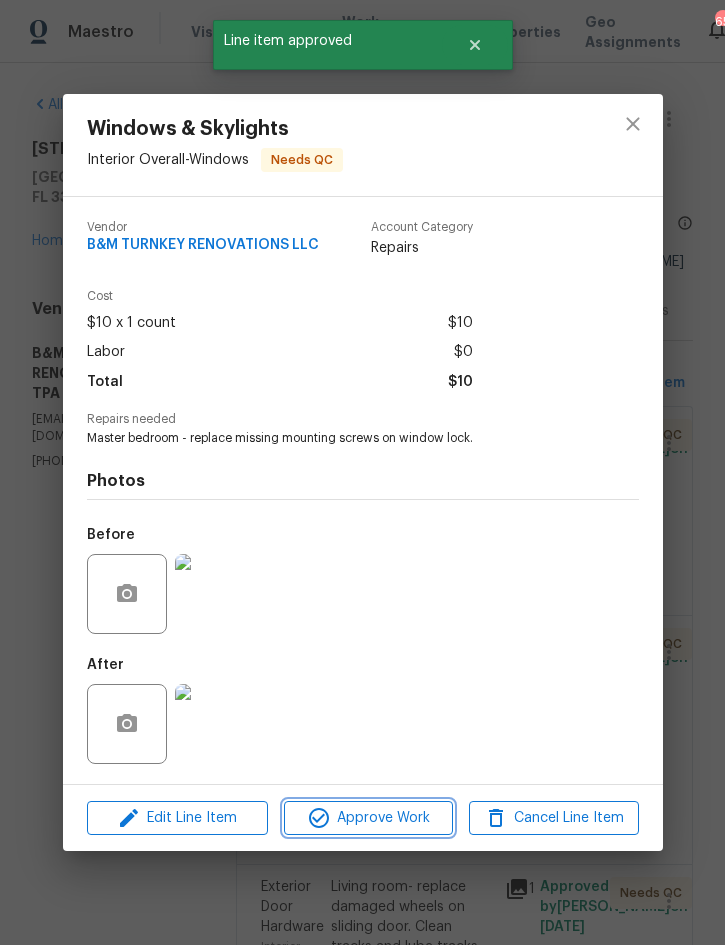 click on "Approve Work" at bounding box center (368, 818) 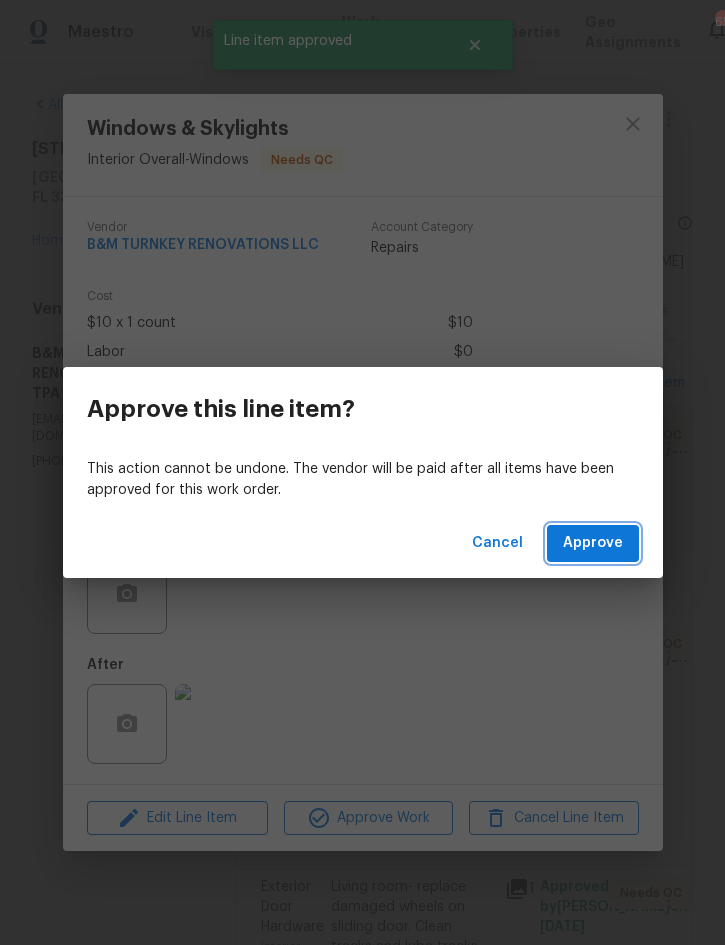 click on "Approve" at bounding box center [593, 543] 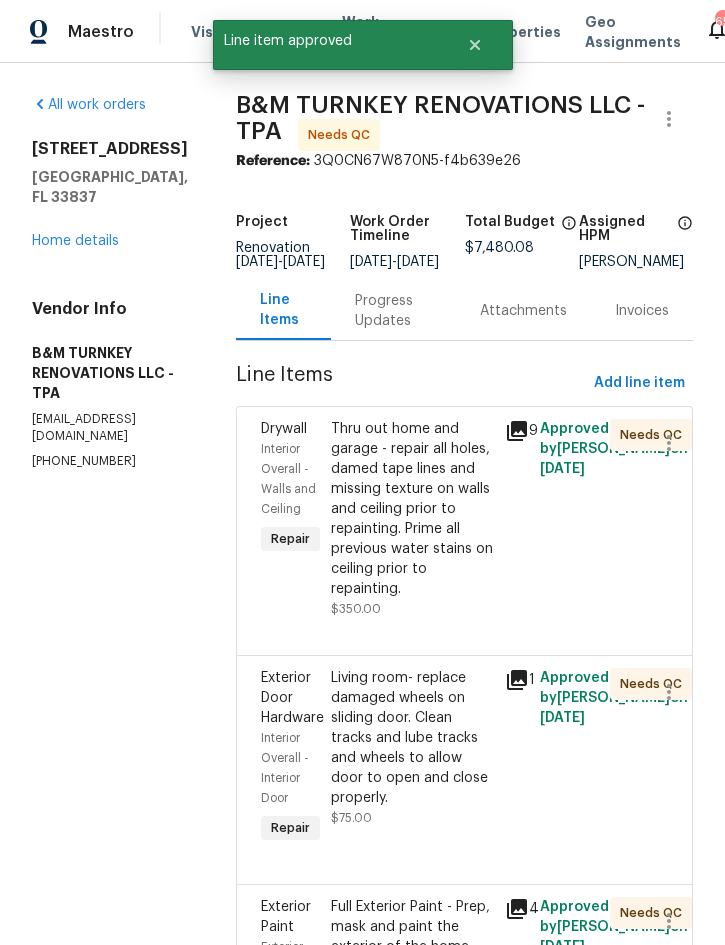 click on "Thru out home and garage - repair all holes, damed tape lines and missing texture on walls and ceiling prior to repainting. Prime all previous water stains on ceiling prior to repainting." at bounding box center (412, 509) 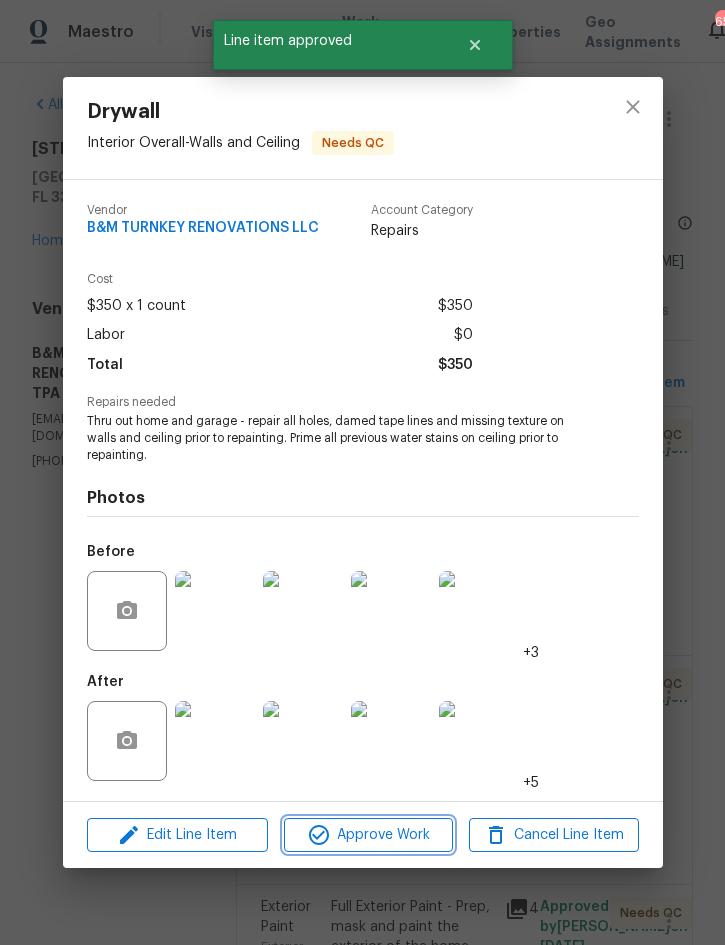 click on "Approve Work" at bounding box center (368, 835) 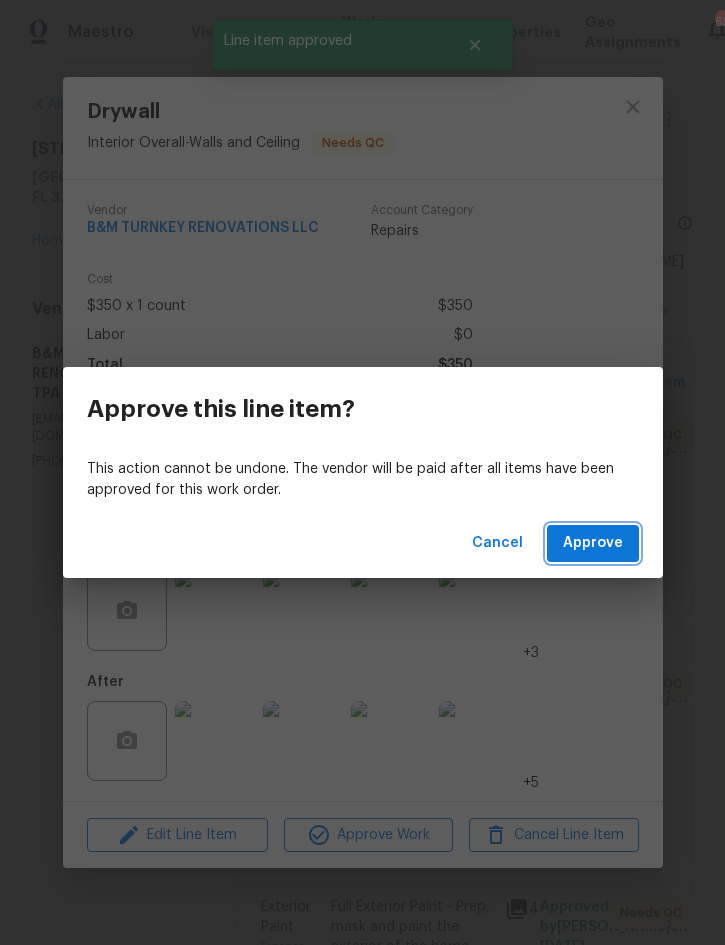 click on "Approve" at bounding box center (593, 543) 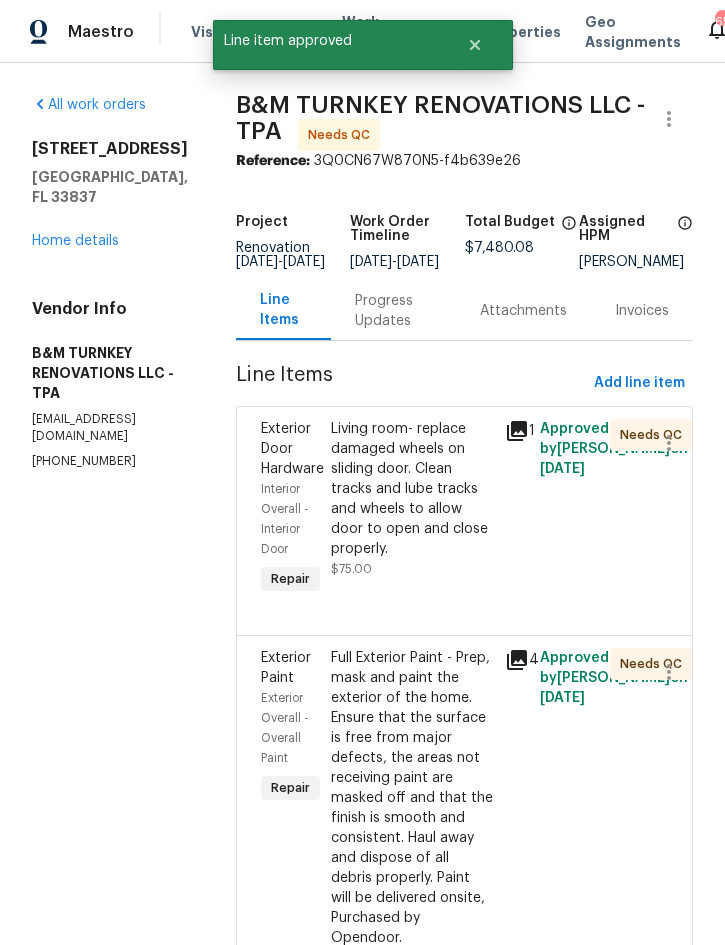 click on "Living room- replace damaged wheels on sliding door. Clean tracks and lube tracks and wheels to allow door to open and close properly." at bounding box center [412, 489] 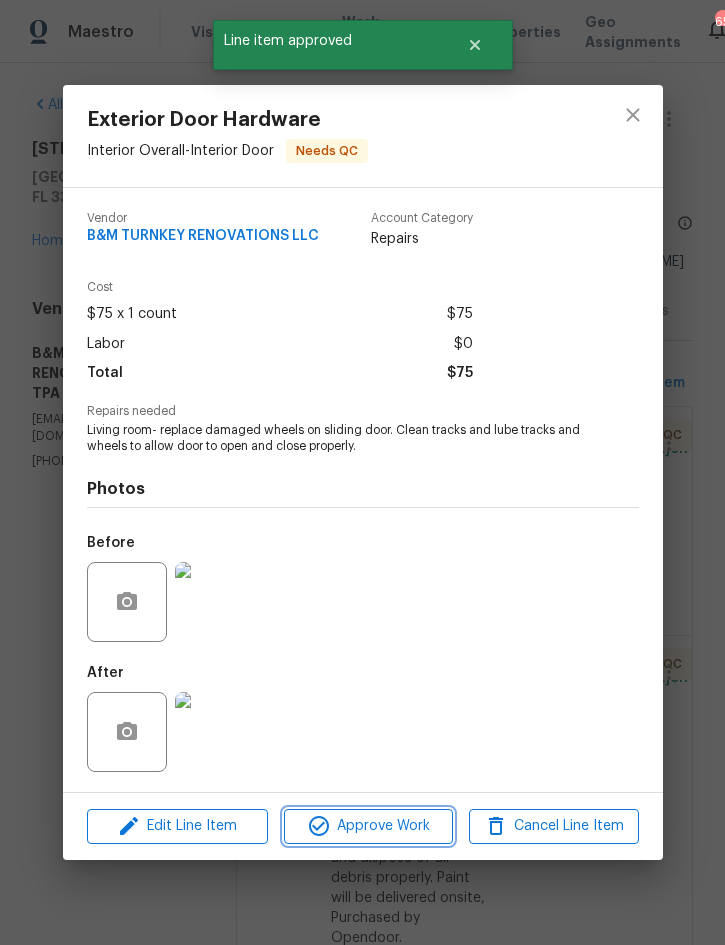 click on "Approve Work" at bounding box center (368, 826) 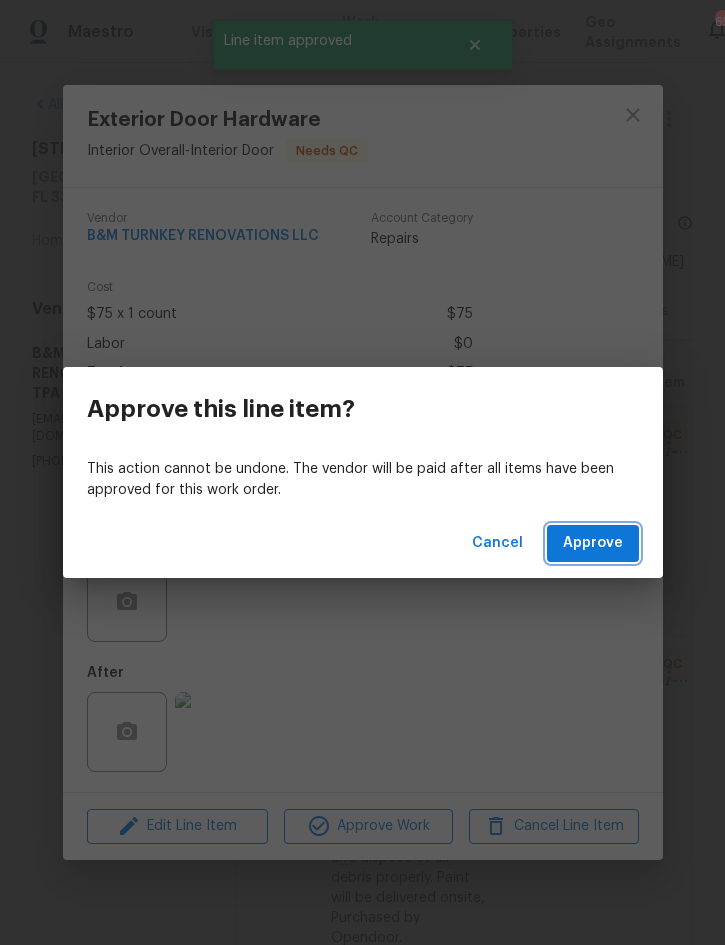 click on "Approve" at bounding box center [593, 543] 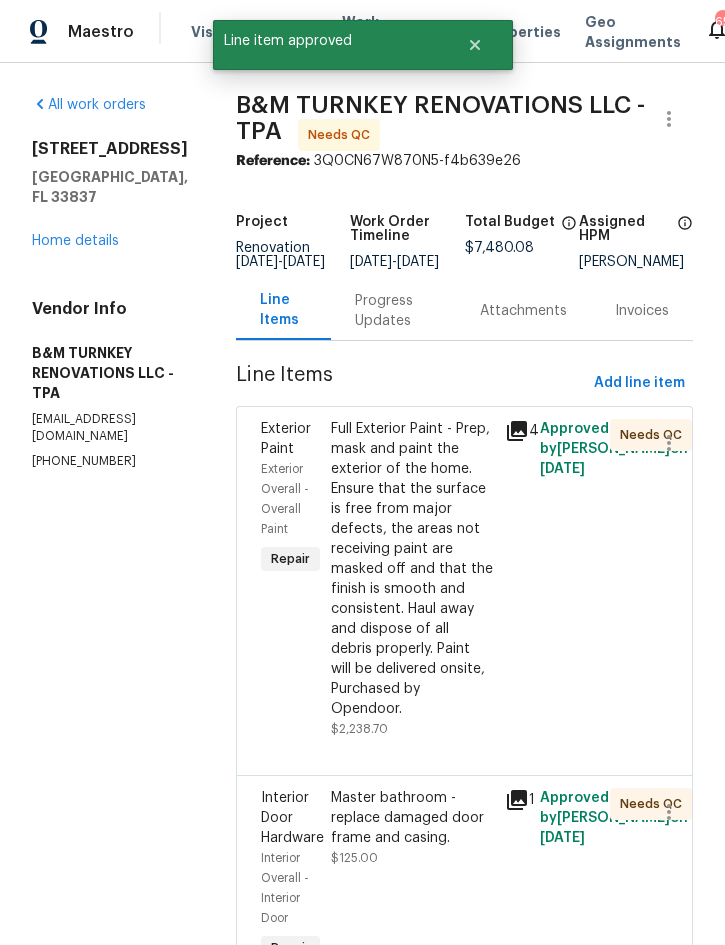 click on "Full Exterior Paint - Prep, mask and paint the exterior of the home. Ensure that the surface is free from major defects, the areas not receiving paint are masked off and that the finish is smooth and consistent. Haul away and dispose of all debris properly. Paint will be delivered onsite, Purchased by Opendoor." at bounding box center [412, 569] 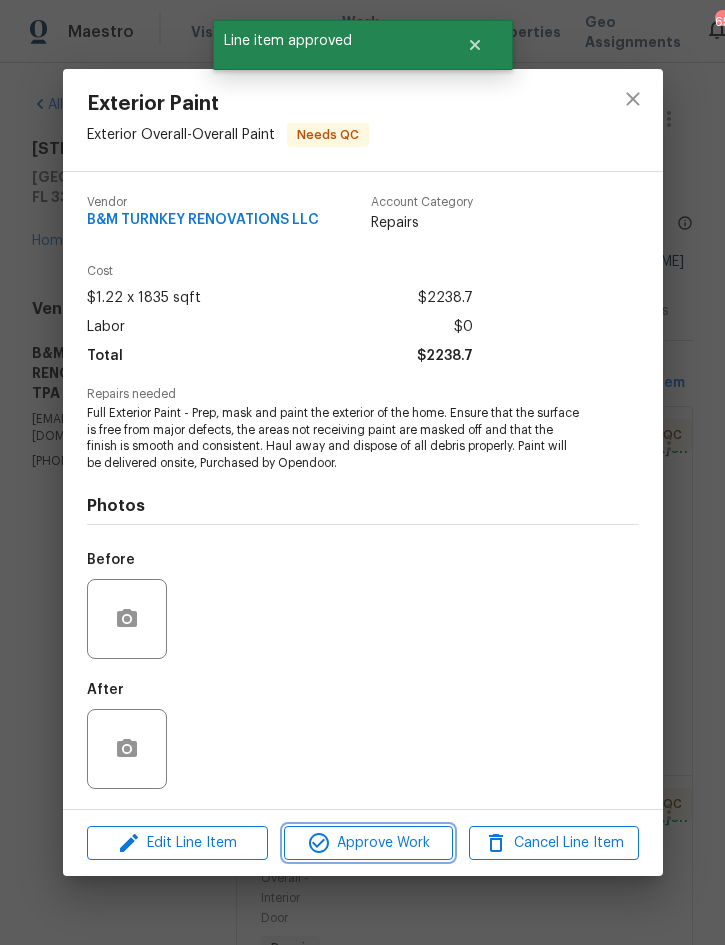 click on "Approve Work" at bounding box center [368, 843] 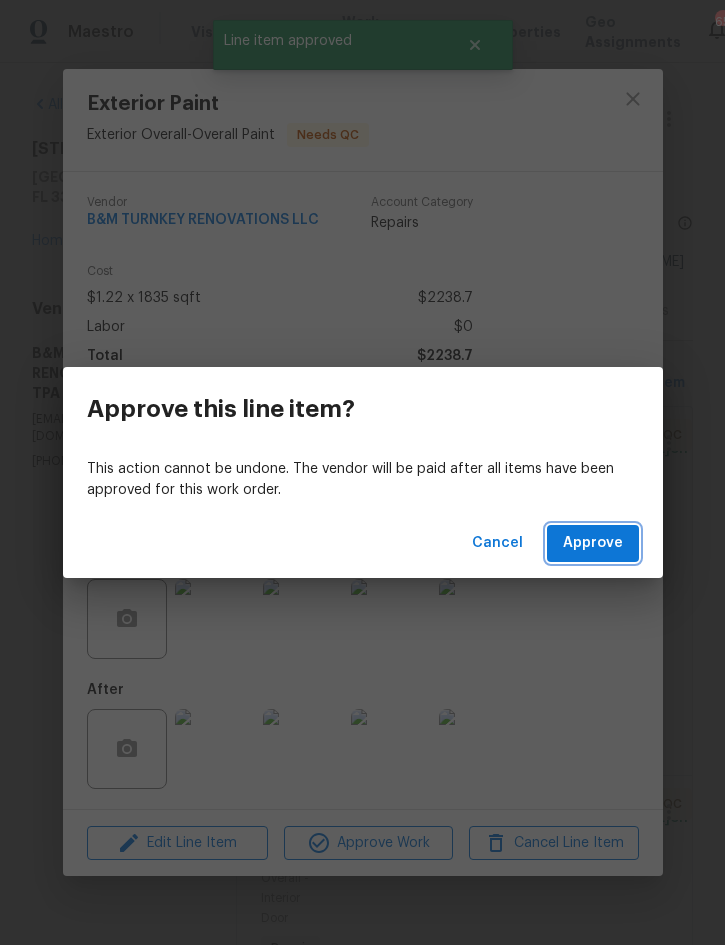 click on "Approve" at bounding box center (593, 543) 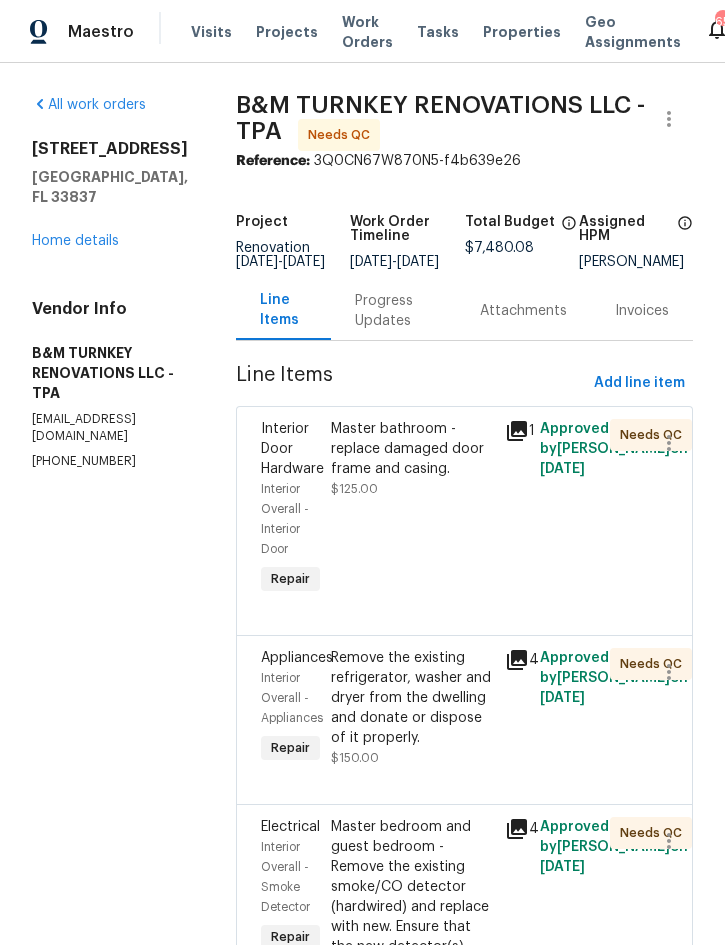 click on "Master bathroom - replace damaged door frame and casing." at bounding box center [412, 449] 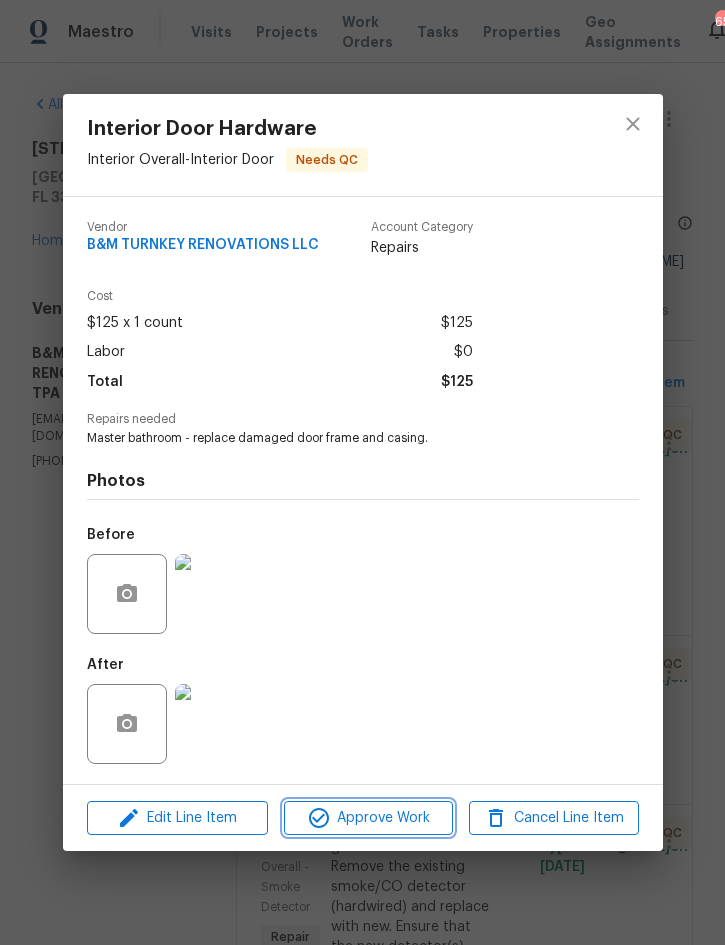 click on "Approve Work" at bounding box center [368, 818] 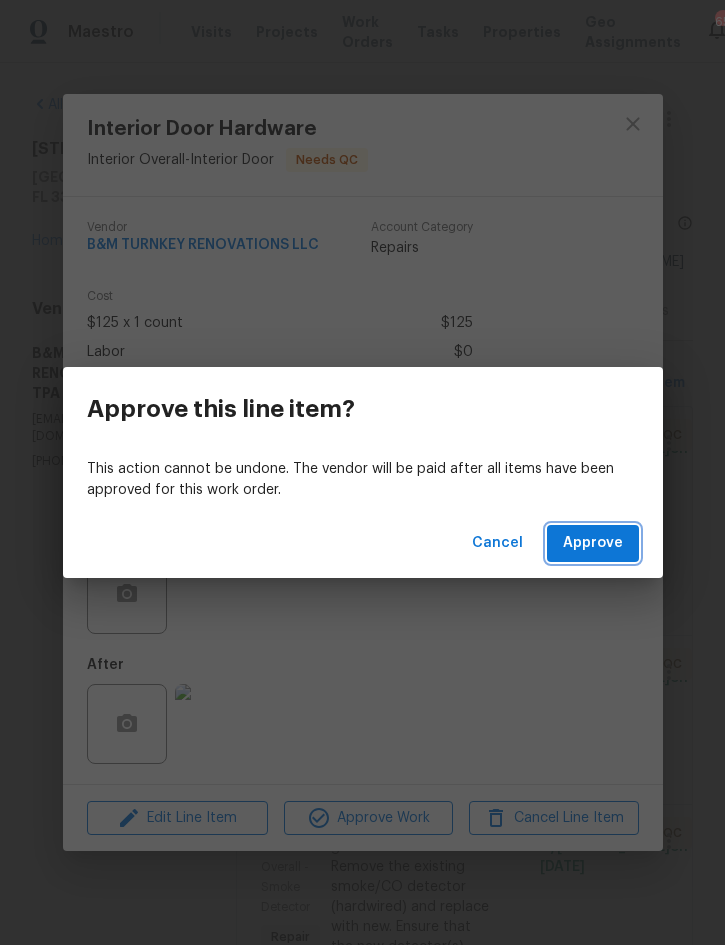 click on "Approve" at bounding box center (593, 543) 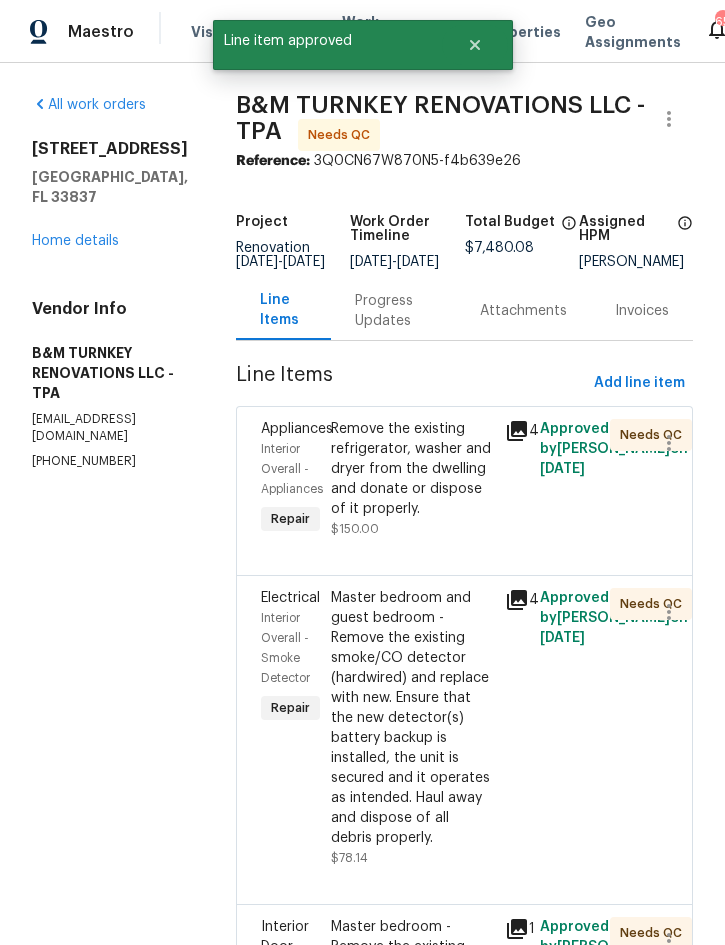 click on "Remove the existing refrigerator, washer and dryer from the dwelling and donate or dispose of it properly." at bounding box center [412, 469] 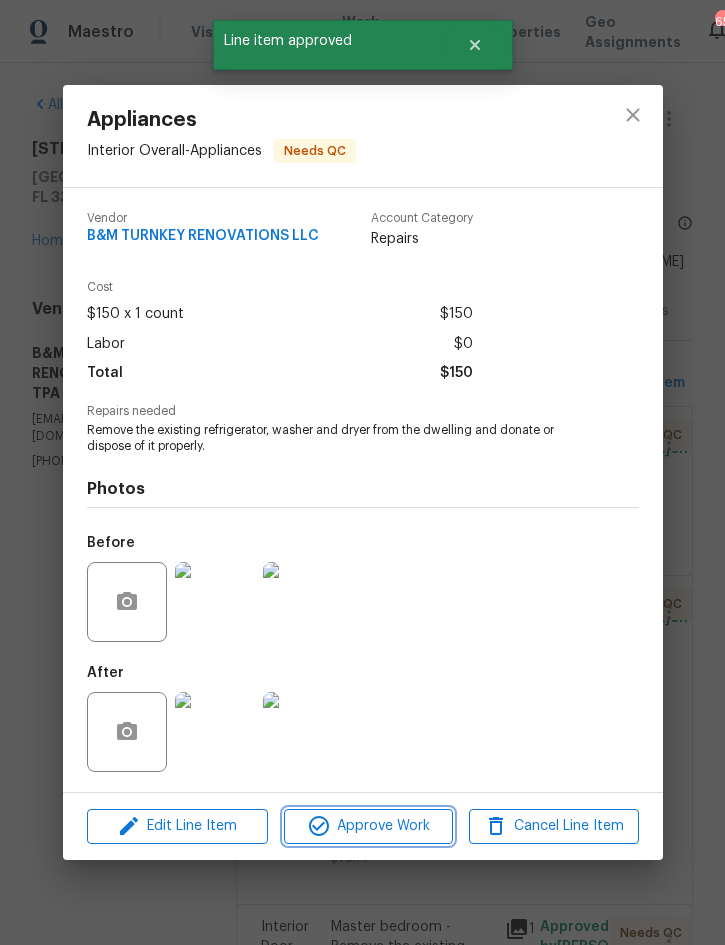 click on "Approve Work" at bounding box center (368, 826) 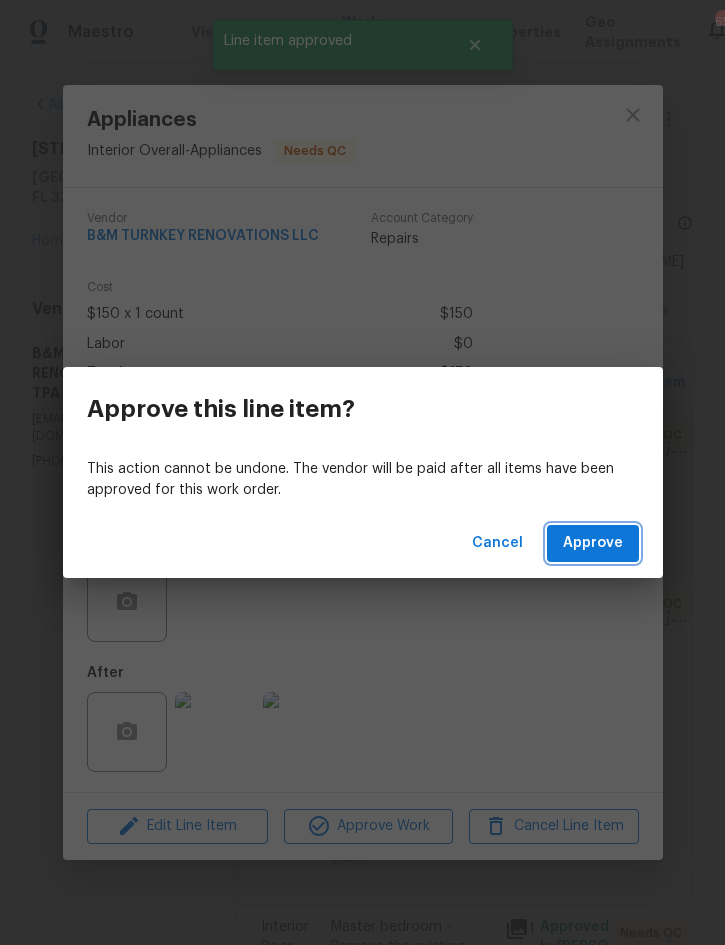 click on "Approve" at bounding box center (593, 543) 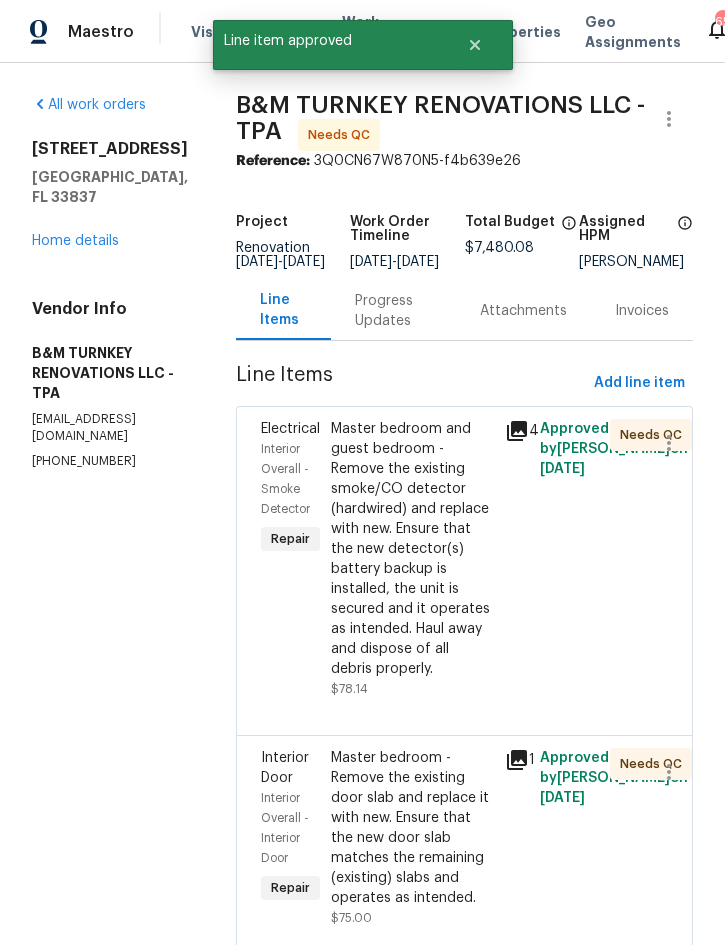 click on "Master bedroom and guest bedroom - Remove the existing smoke/CO detector (hardwired) and replace with new. Ensure that the new detector(s) battery backup is installed, the unit is secured and it operates as intended. Haul away and dispose of all debris properly." at bounding box center (412, 549) 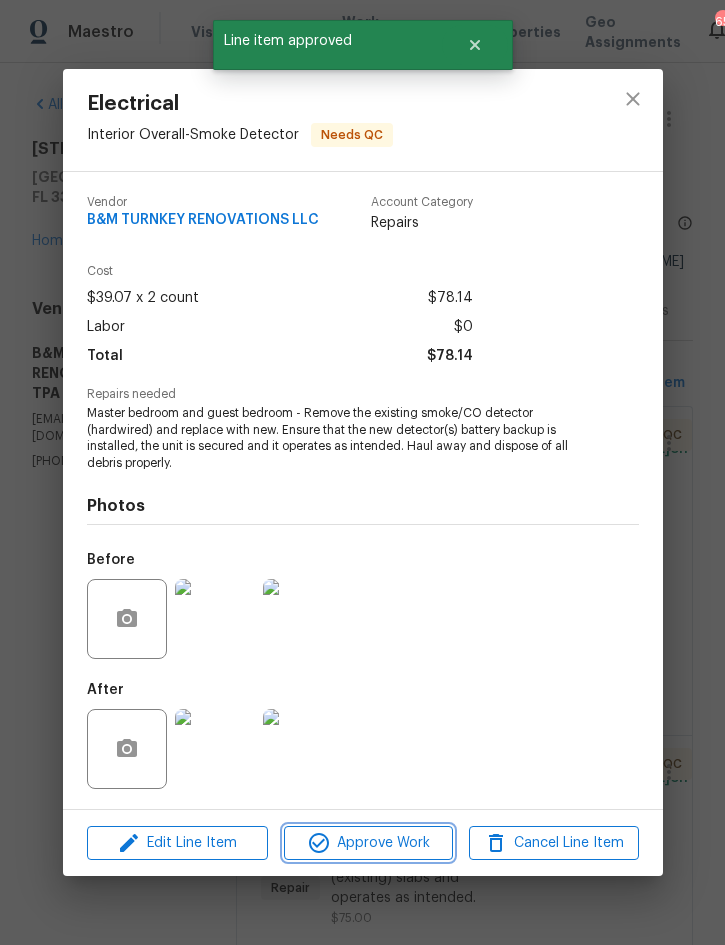 click on "Approve Work" at bounding box center [368, 843] 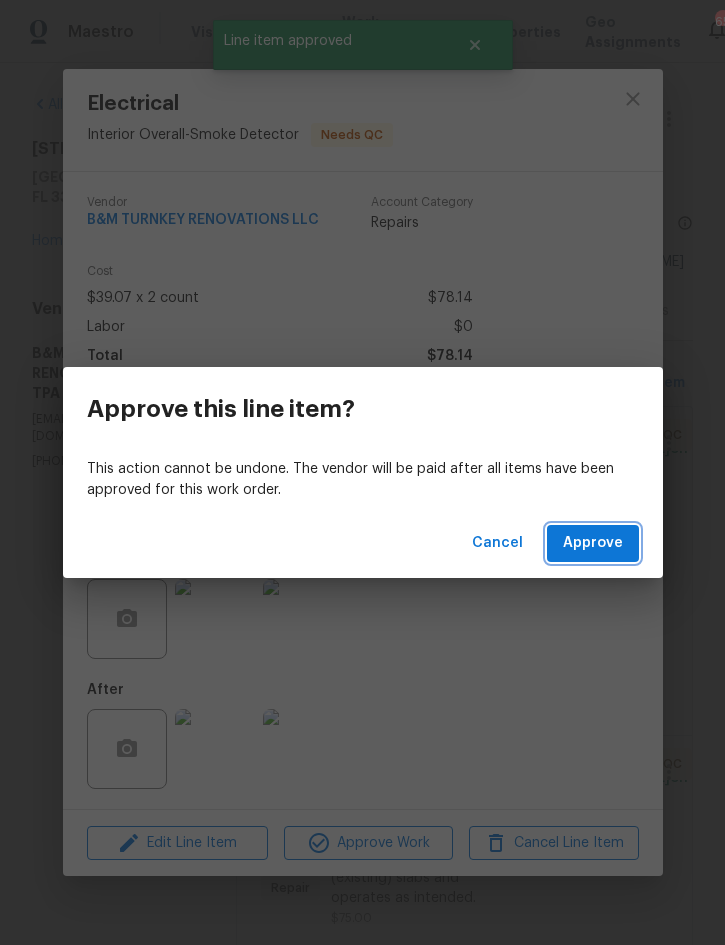 click on "Approve" at bounding box center [593, 543] 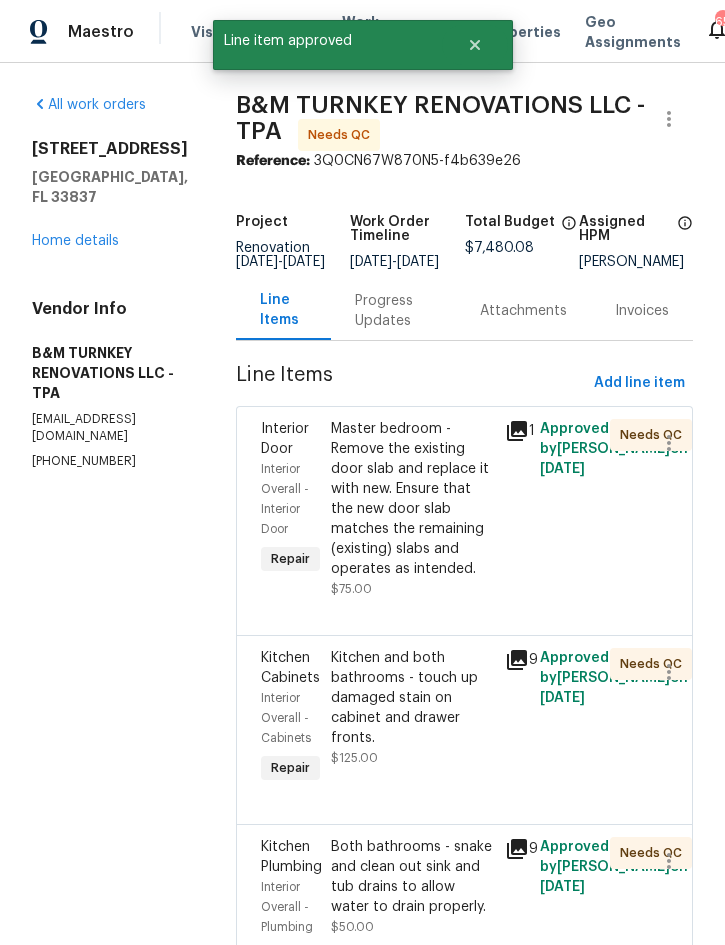 click on "Master bedroom - Remove the existing door slab and replace it with new. Ensure that the new door slab matches the remaining (existing) slabs and operates as intended." at bounding box center (412, 499) 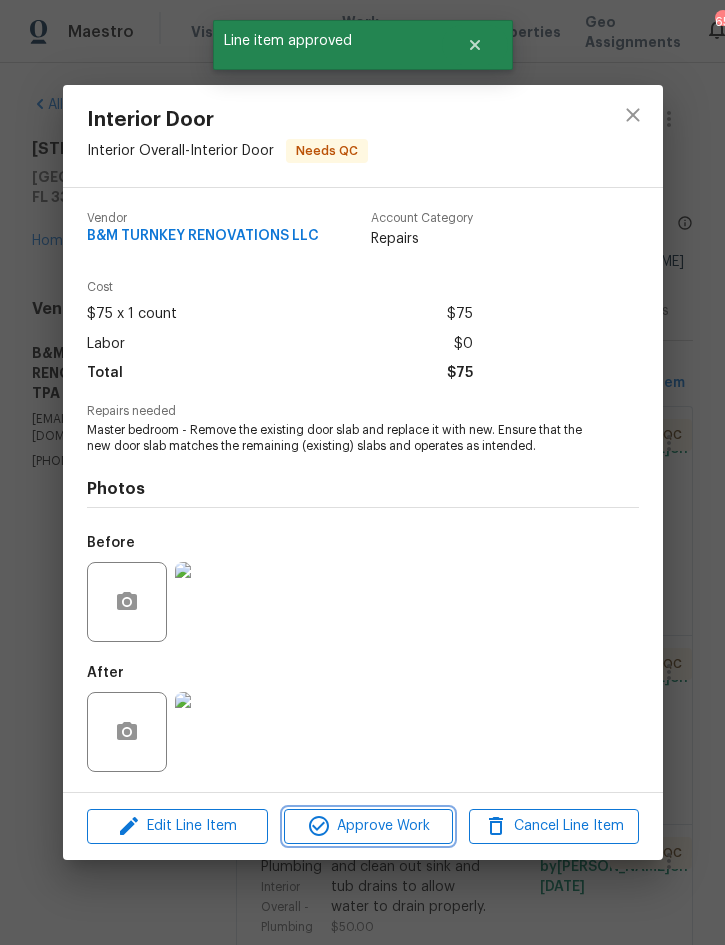 click on "Approve Work" at bounding box center (368, 826) 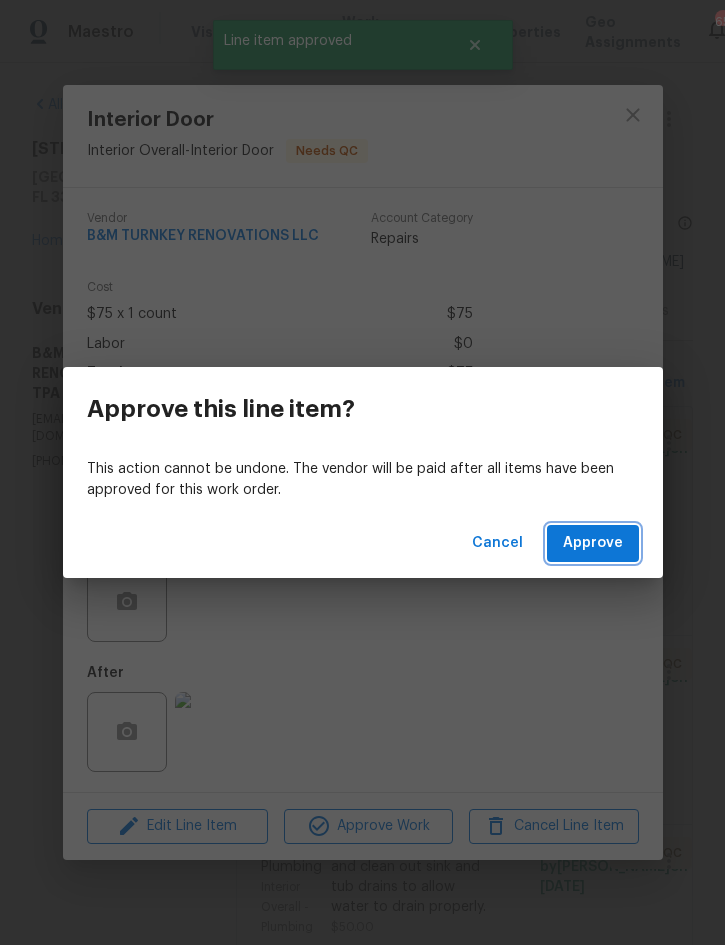click on "Approve" at bounding box center (593, 543) 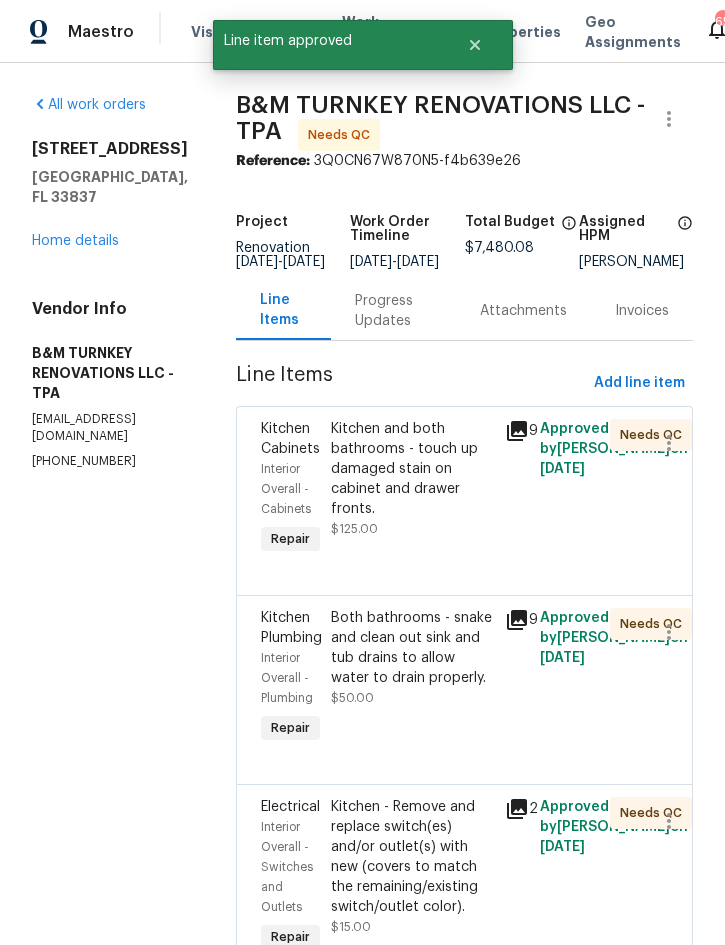 click on "Kitchen and both bathrooms - touch up damaged stain on cabinet and drawer fronts." at bounding box center [412, 469] 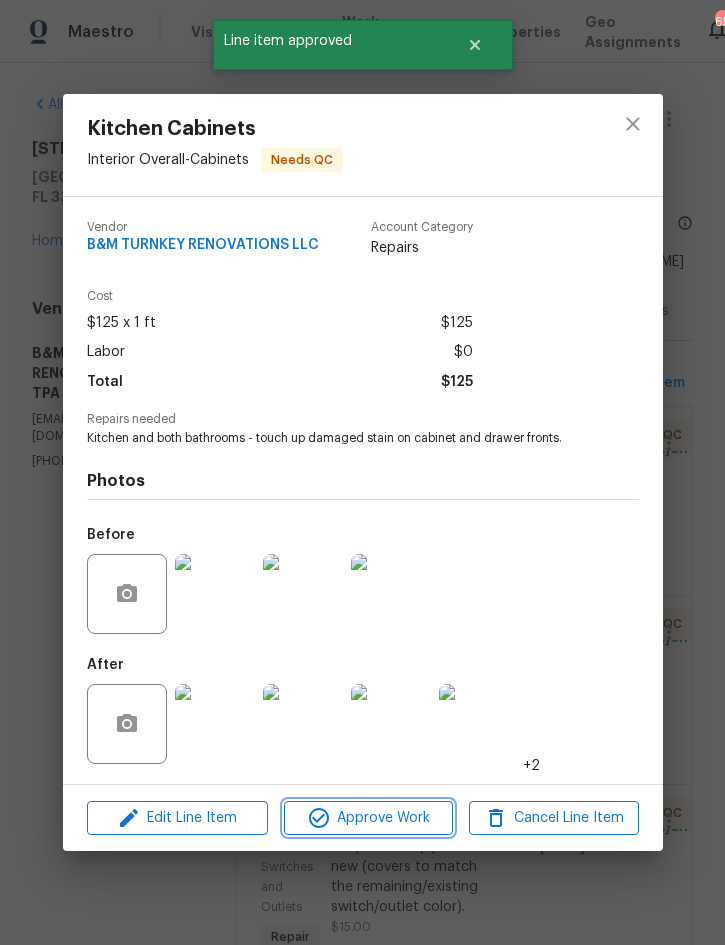 click on "Approve Work" at bounding box center [368, 818] 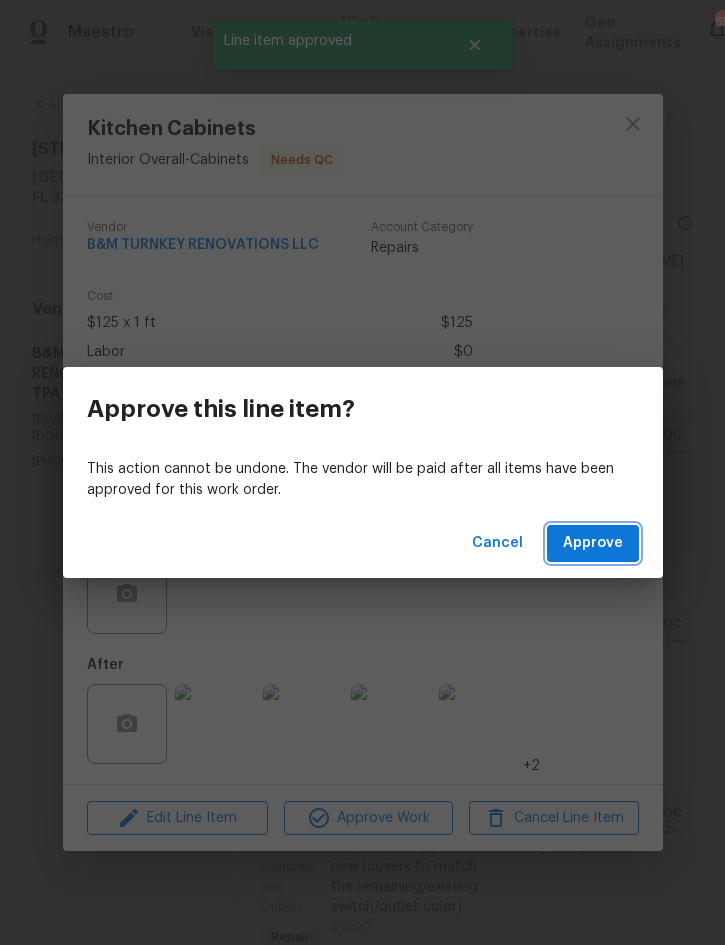 click on "Approve" at bounding box center (593, 543) 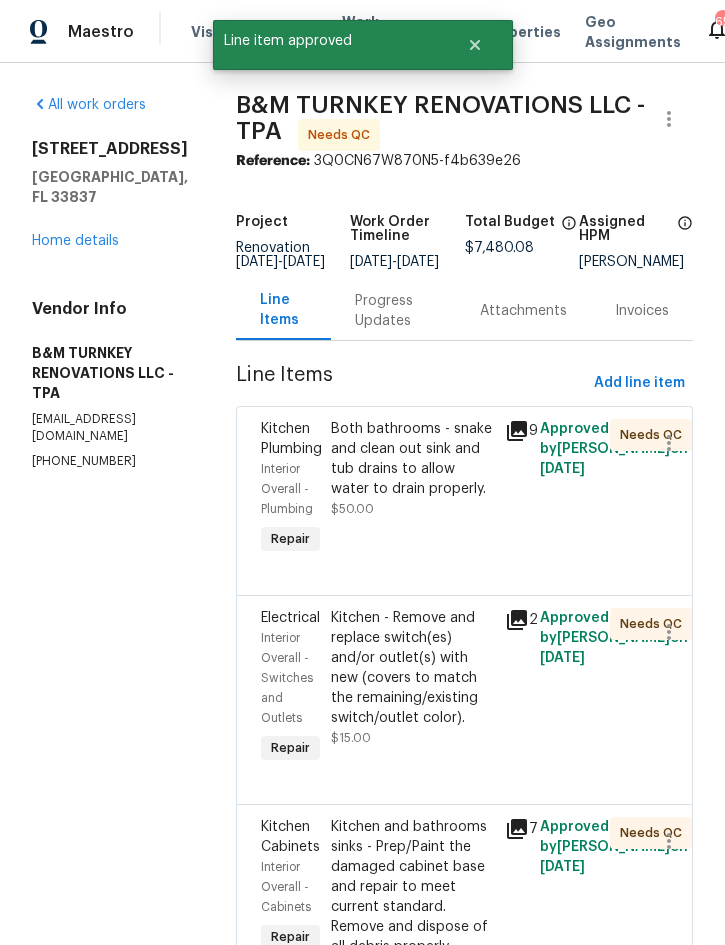 click on "Both bathrooms - snake and clean out sink and tub drains to allow water to drain properly." at bounding box center [412, 459] 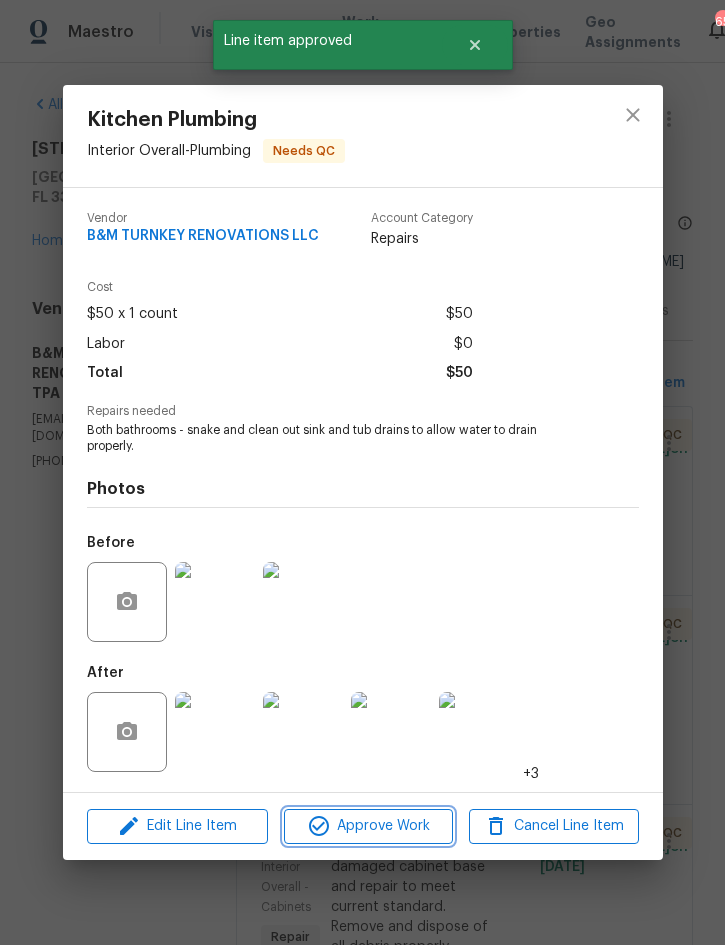 click on "Approve Work" at bounding box center (368, 826) 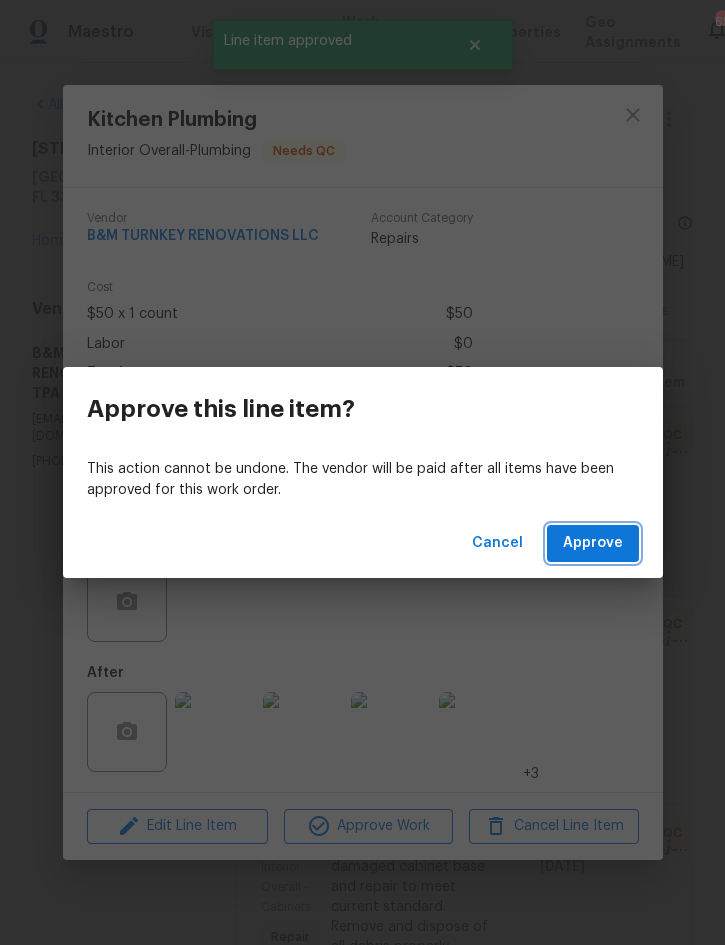 click on "Approve" at bounding box center (593, 543) 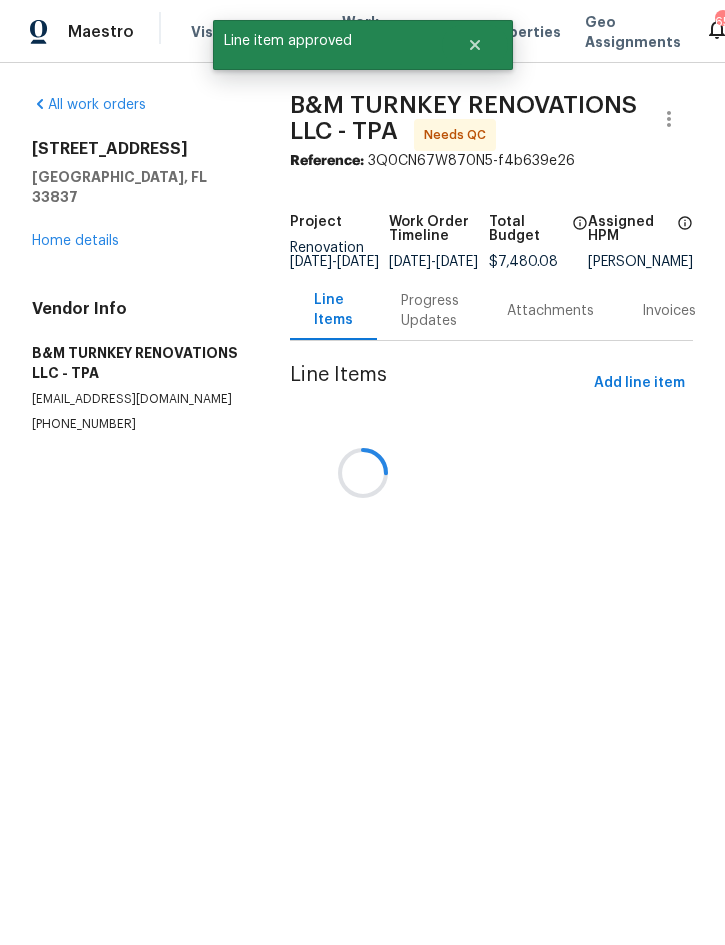 click at bounding box center [362, 472] 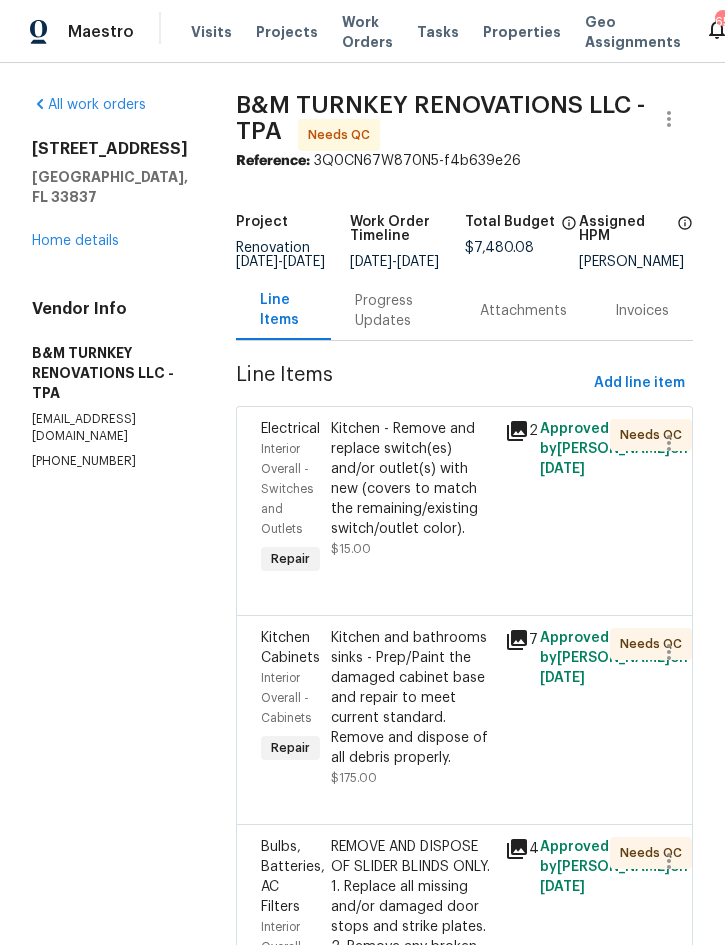 click on "Kitchen - Remove and replace switch(es) and/or outlet(s) with new (covers to match the remaining/existing switch/outlet color)." at bounding box center [412, 479] 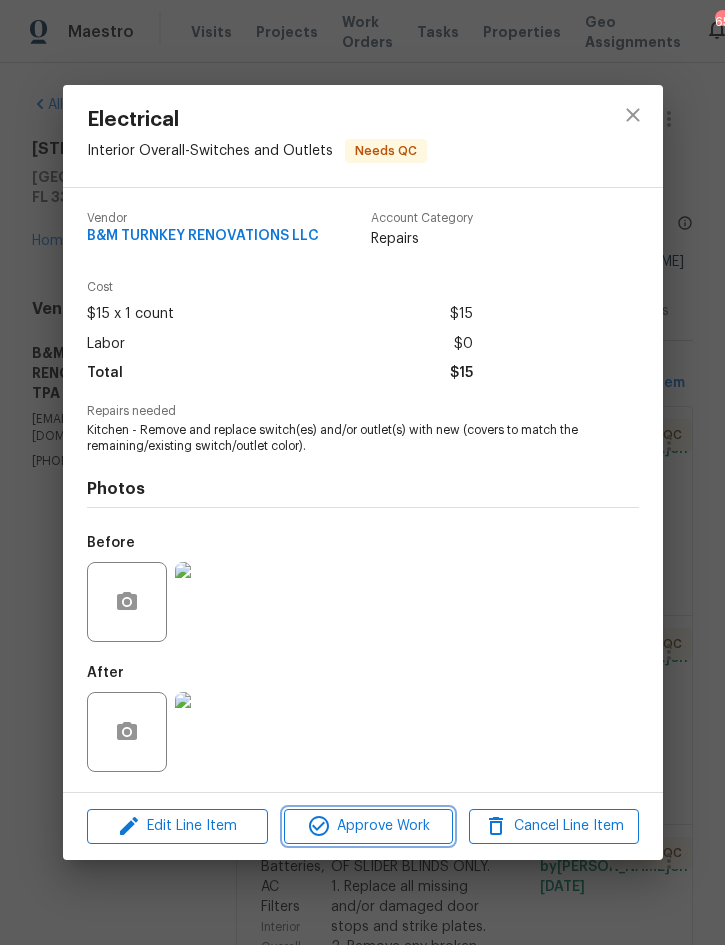 click on "Approve Work" at bounding box center [368, 826] 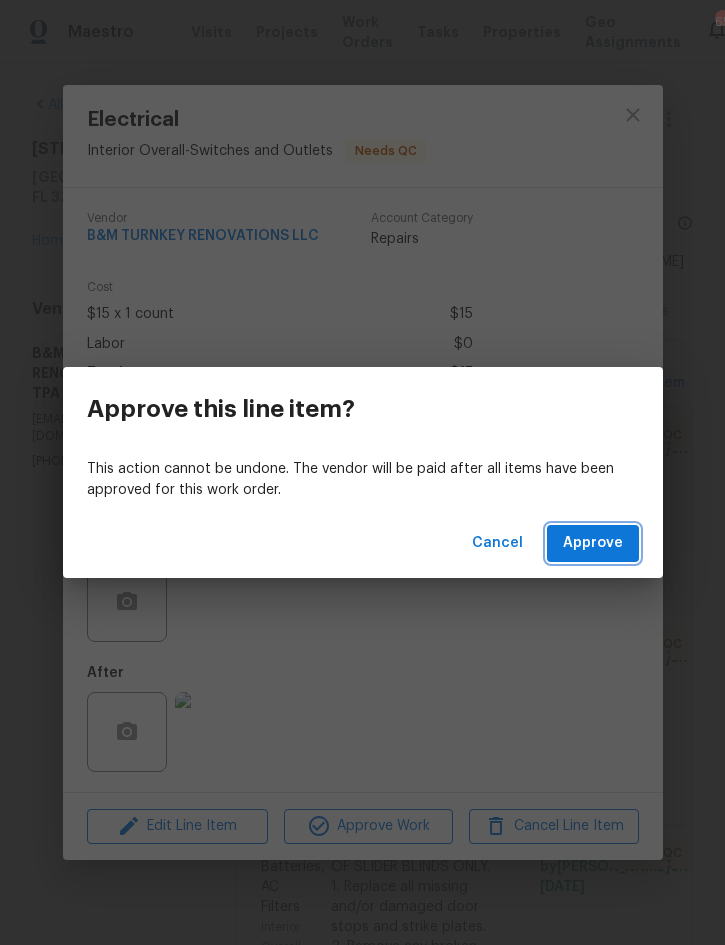 click on "Approve" at bounding box center (593, 543) 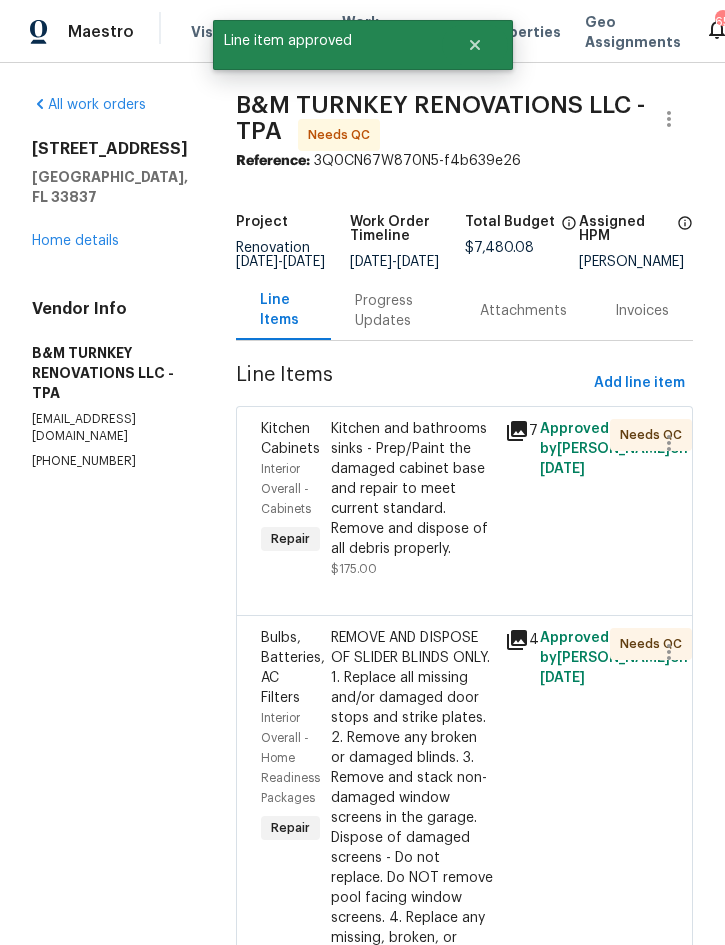 click on "Kitchen and bathrooms sinks - Prep/Paint the damaged cabinet base and repair to meet current standard. Remove and dispose of all debris properly." at bounding box center [412, 489] 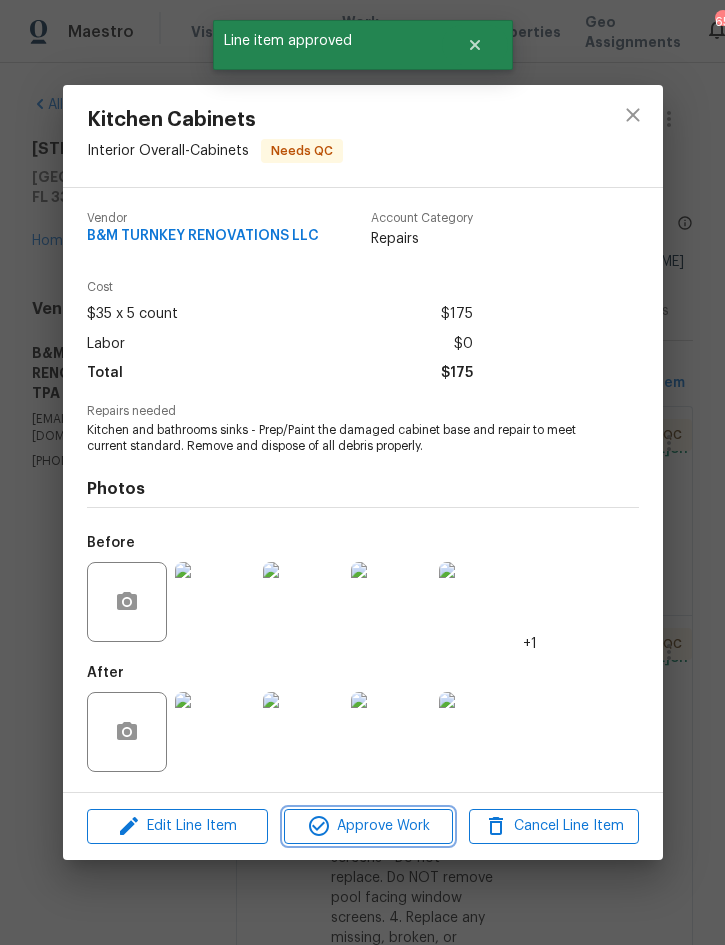 click on "Approve Work" at bounding box center [368, 826] 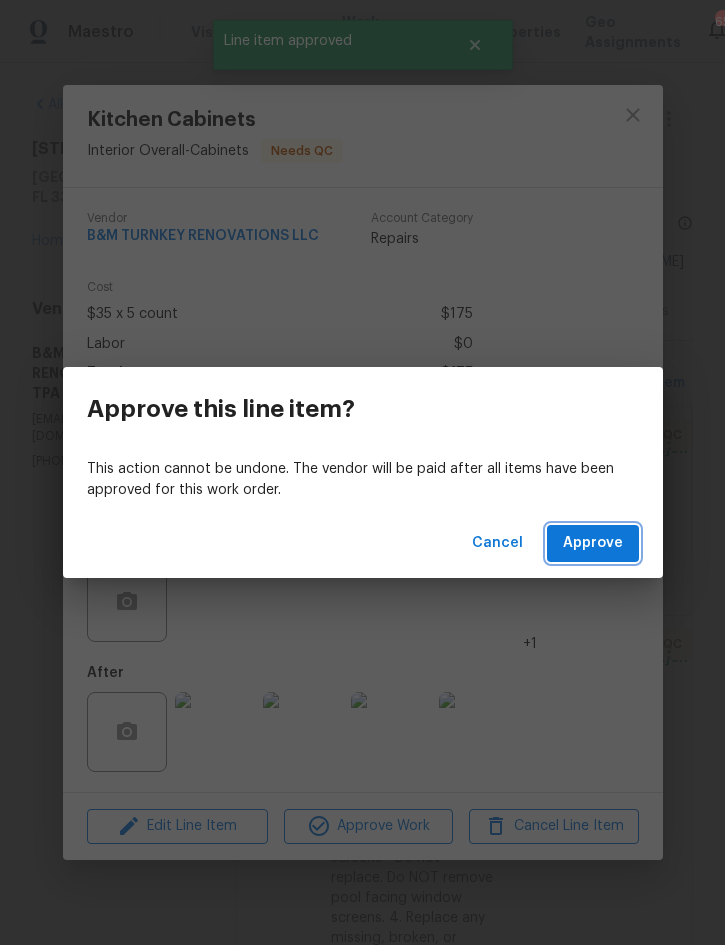 click on "Approve" at bounding box center (593, 543) 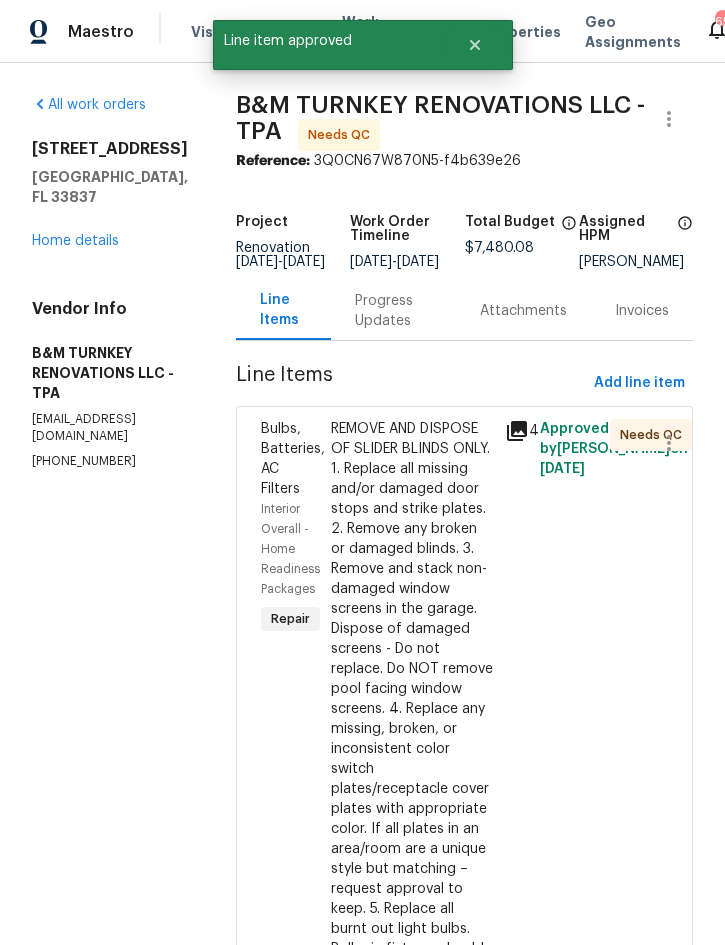 click on "REMOVE AND DISPOSE OF SLIDER BLINDS ONLY. 1. Replace all missing and/or damaged door stops and strike plates.  2. Remove any broken or damaged blinds.  3. Remove and stack non-damaged window screens in the garage. Dispose of damaged screens - Do not replace. Do NOT remove pool facing window screens.  4. Replace any missing, broken, or inconsistent color switch plates/receptacle cover plates with appropriate color. If all plates in an area/room are a unique style but matching – request approval to keep.  5. Replace all burnt out light bulbs. Bulbs in fixtures should be matching (both style and color). All vanity fixtures must have vanity bulbs. This includes microwave and oven bulbs.  6. Replace all batteries and test all smoke detectors for functionality. Pictures with date printed on batteries needed for approval.  7. Cap all unused water and gas lines (i.e. refrigerator, water heater, washer supply hot/cold, gas line for dryer, etc).  8. Install new pleated HVAC air filters" at bounding box center [412, 879] 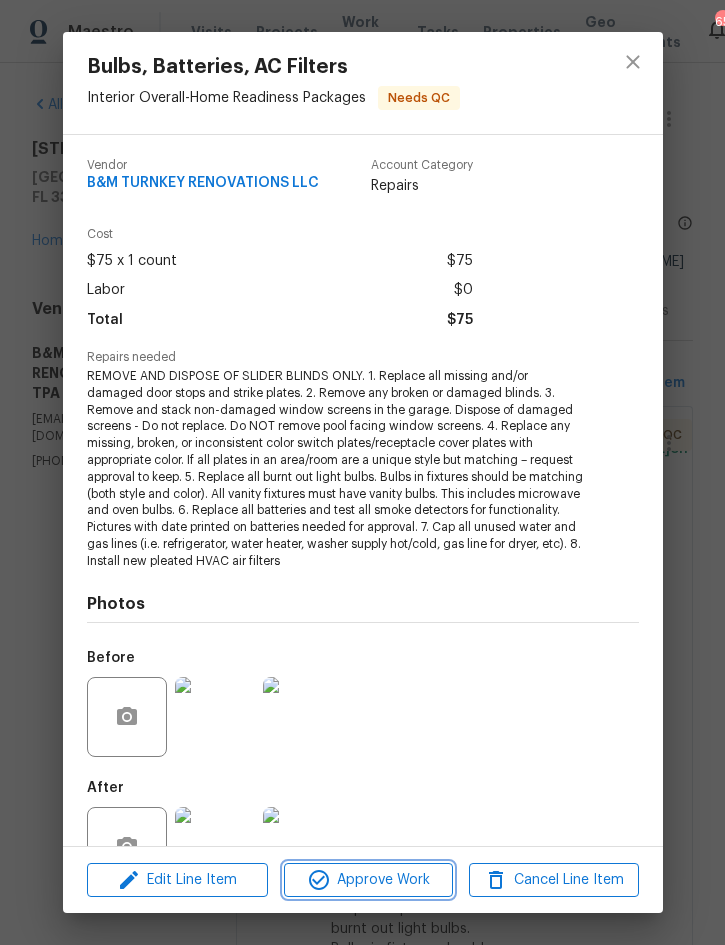 click on "Approve Work" at bounding box center [368, 880] 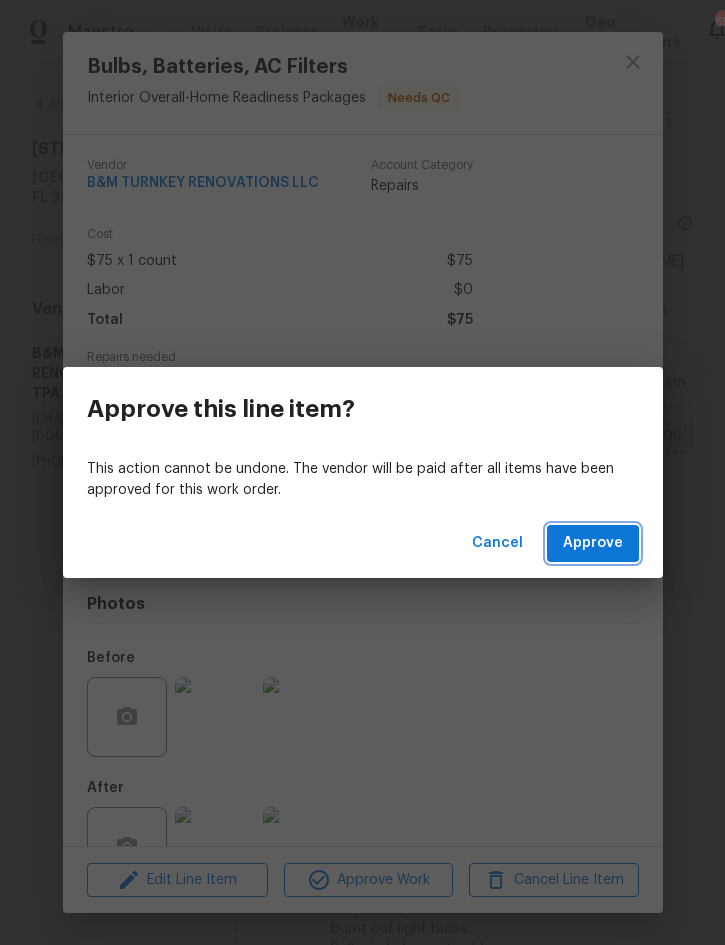 click on "Approve" at bounding box center [593, 543] 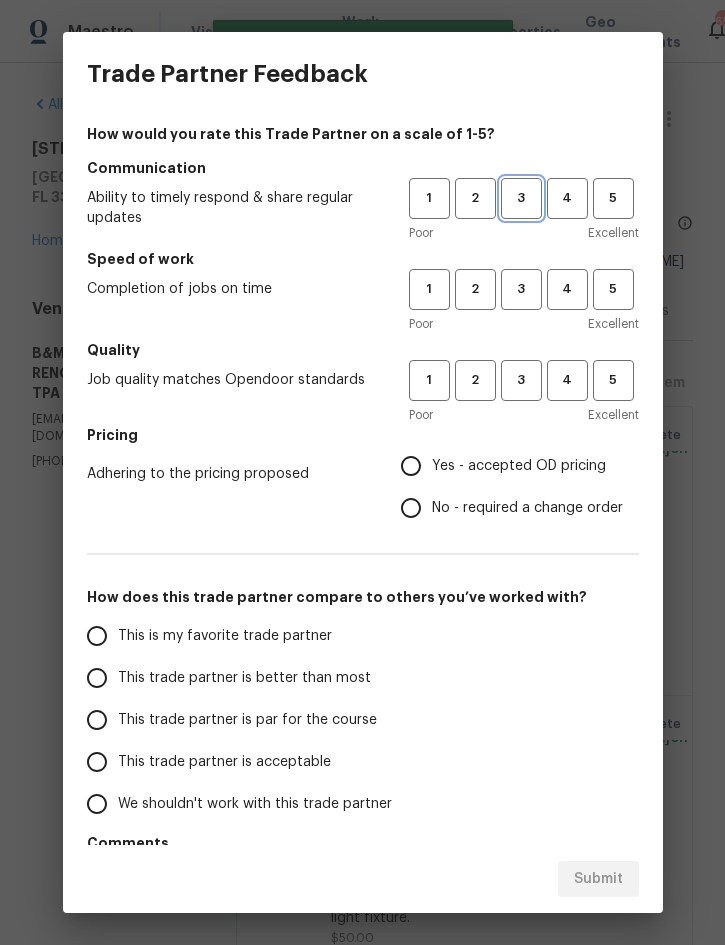 click on "3" at bounding box center [521, 198] 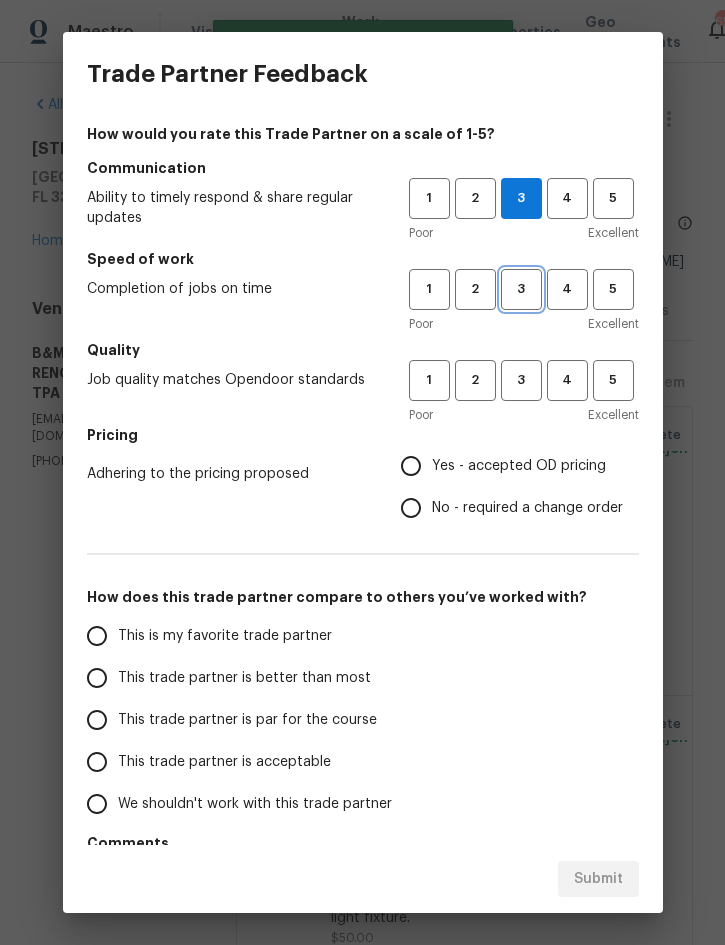 click on "3" at bounding box center (521, 289) 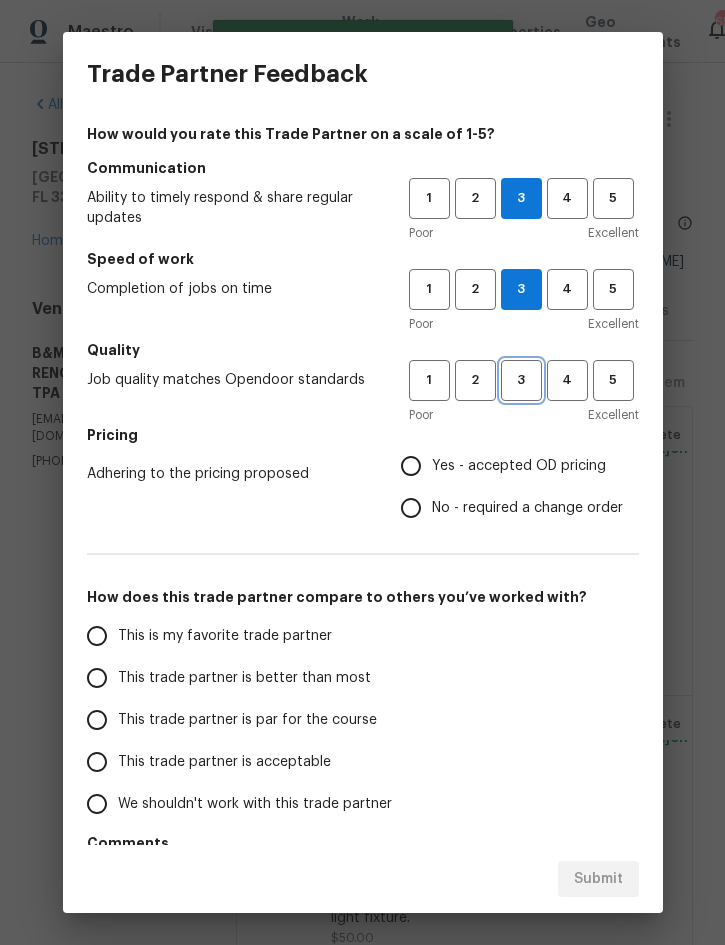 click on "3" at bounding box center [521, 380] 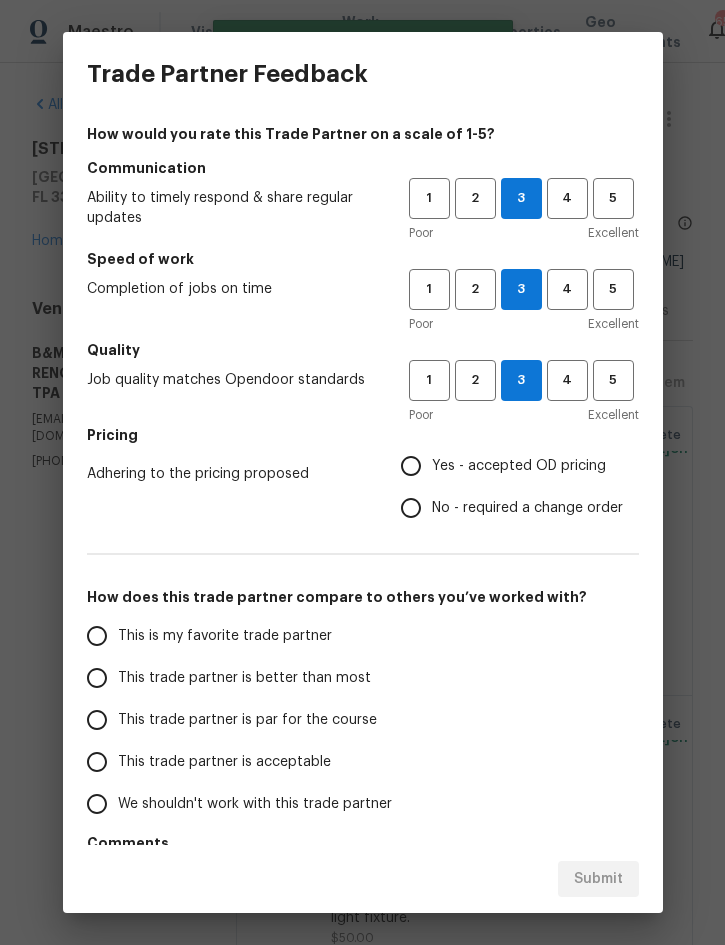 click on "Yes - accepted OD pricing" at bounding box center (519, 466) 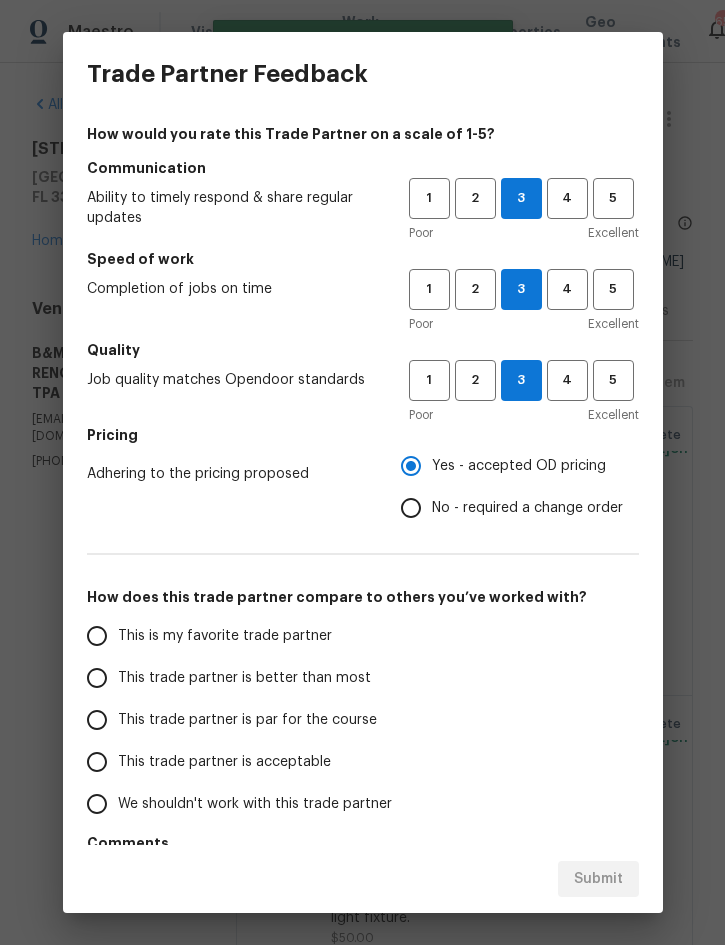 click on "This trade partner is better than most" at bounding box center (244, 678) 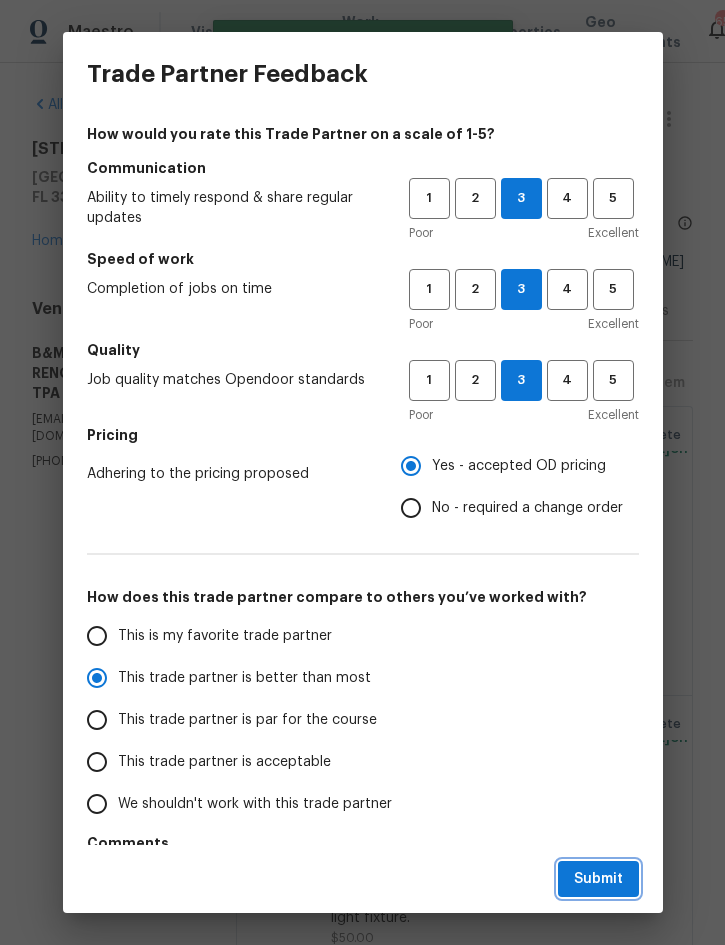 click on "Submit" at bounding box center [598, 879] 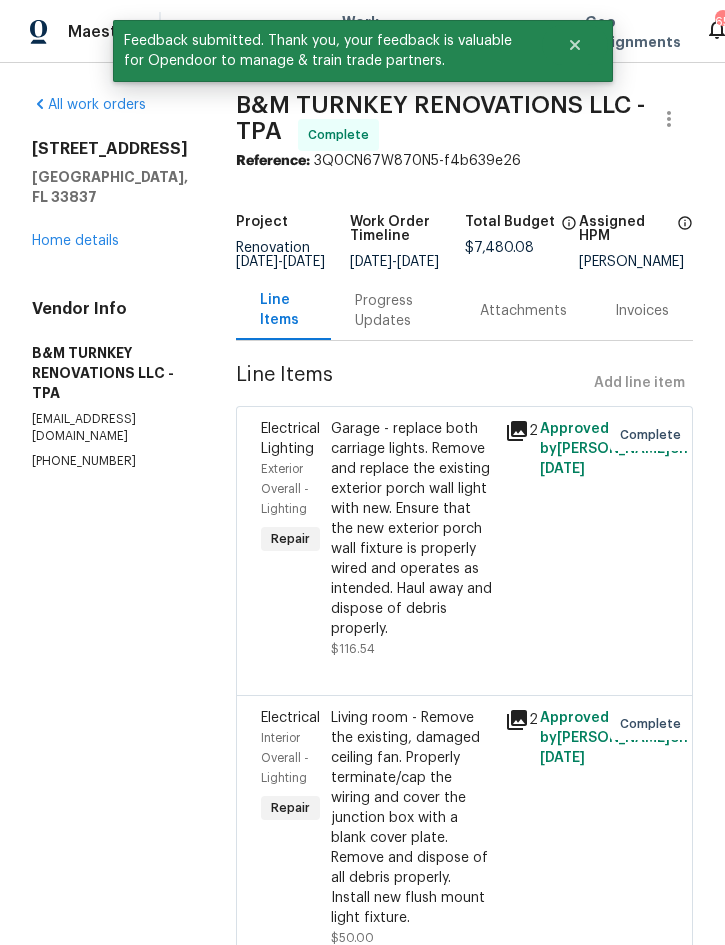 scroll, scrollTop: 1, scrollLeft: 0, axis: vertical 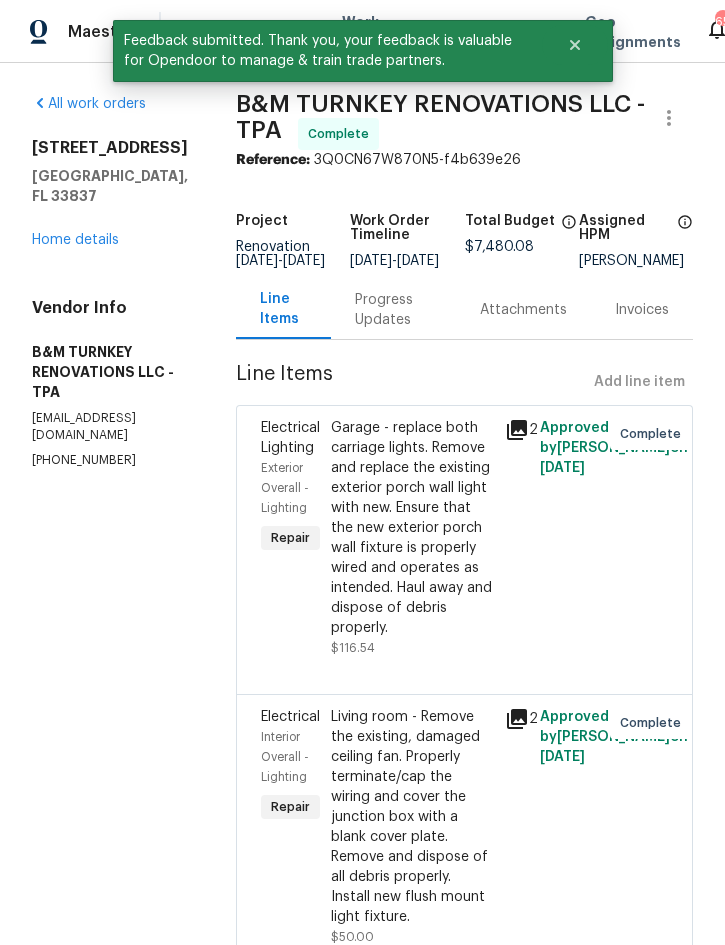 click on "[STREET_ADDRESS][PERSON_NAME] Home details" at bounding box center (110, 194) 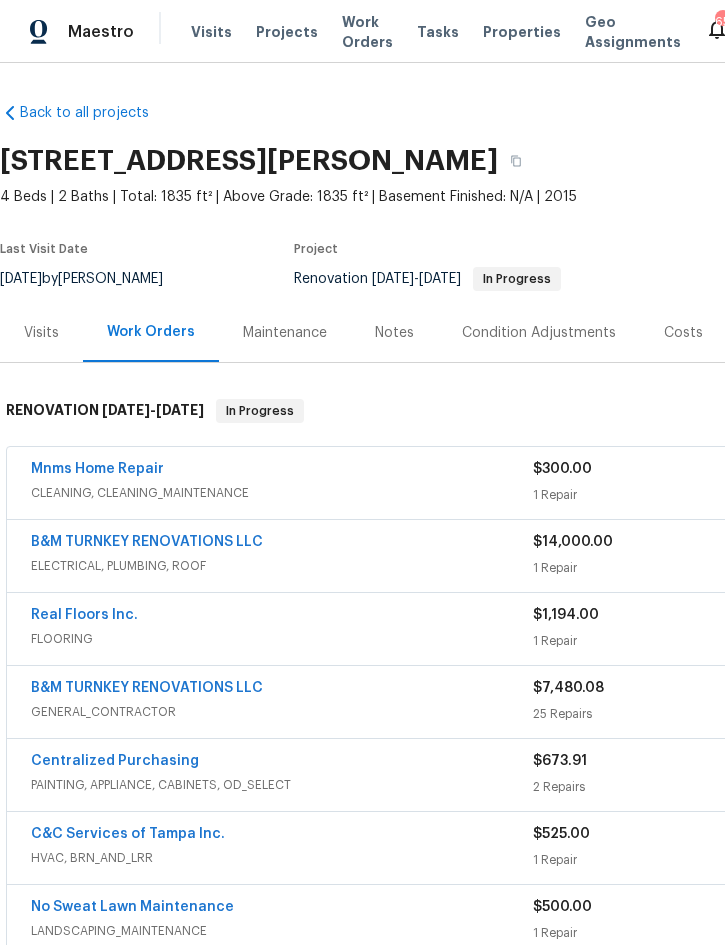 click on "Mnms Home Repair" at bounding box center (282, 471) 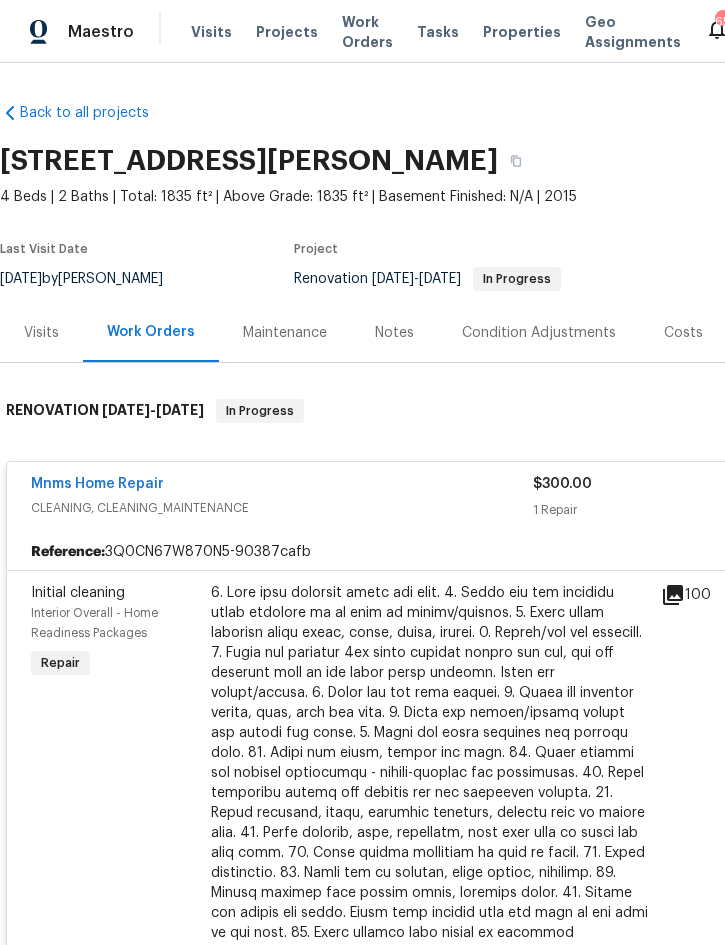 click at bounding box center (430, 803) 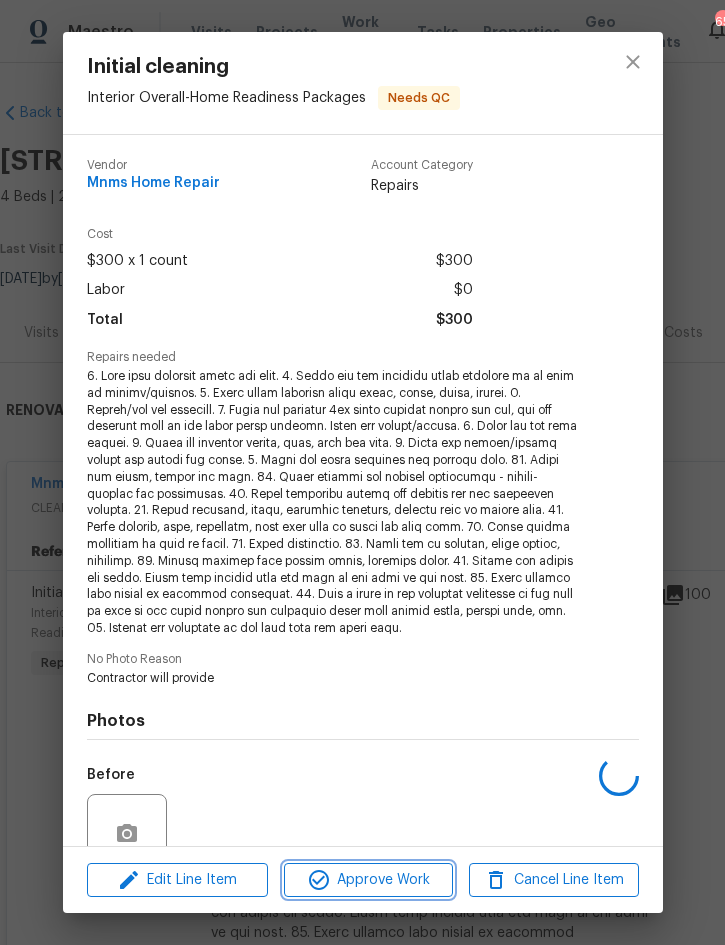 click on "Approve Work" at bounding box center (368, 880) 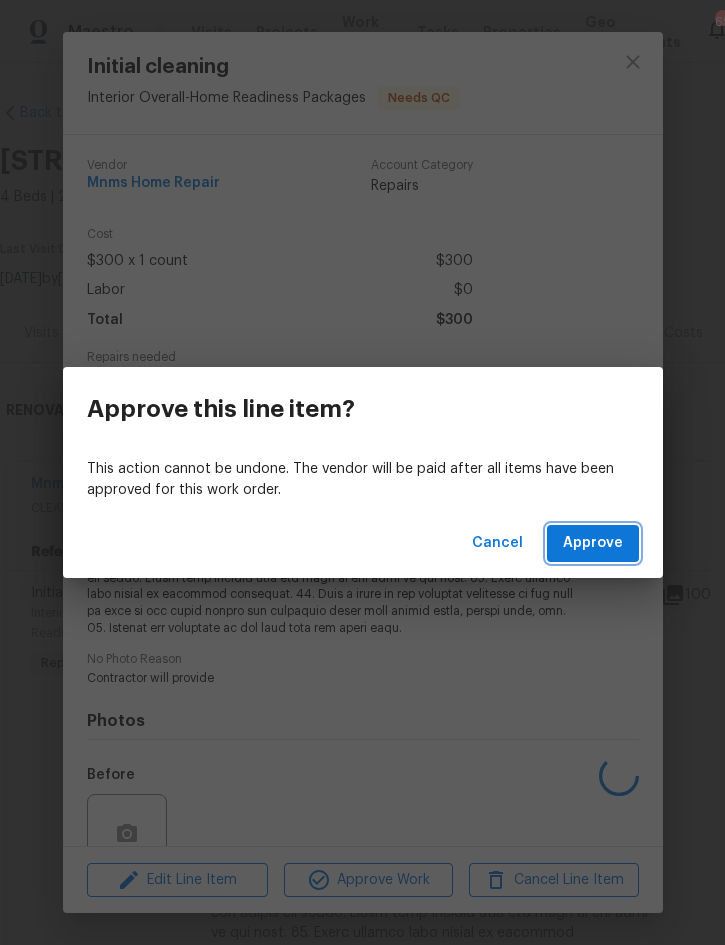 click on "Approve" at bounding box center [593, 543] 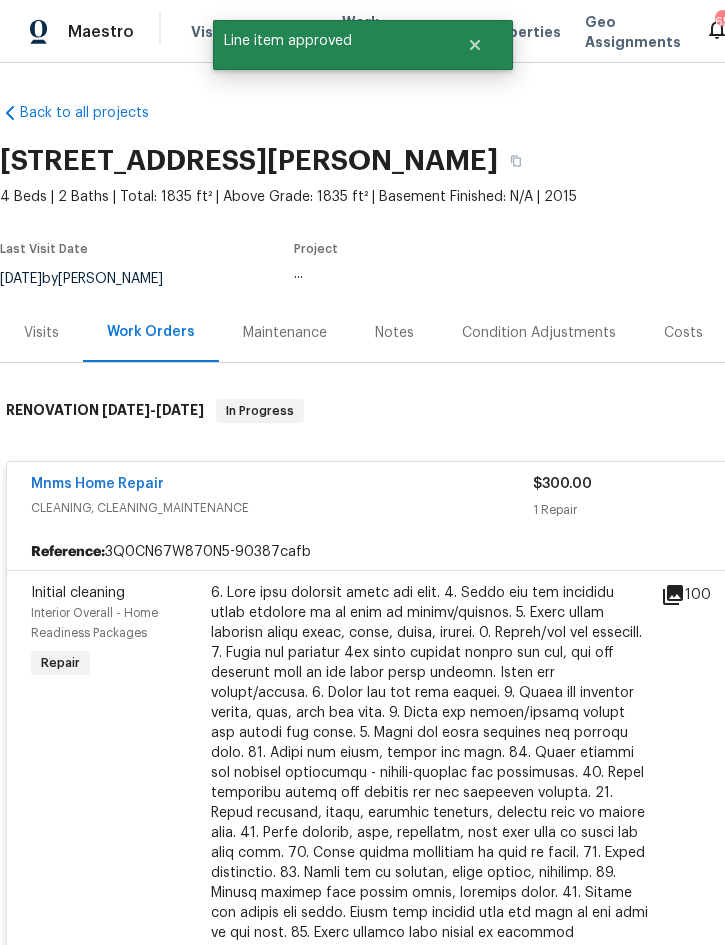 click on "Mnms Home Repair" at bounding box center [282, 486] 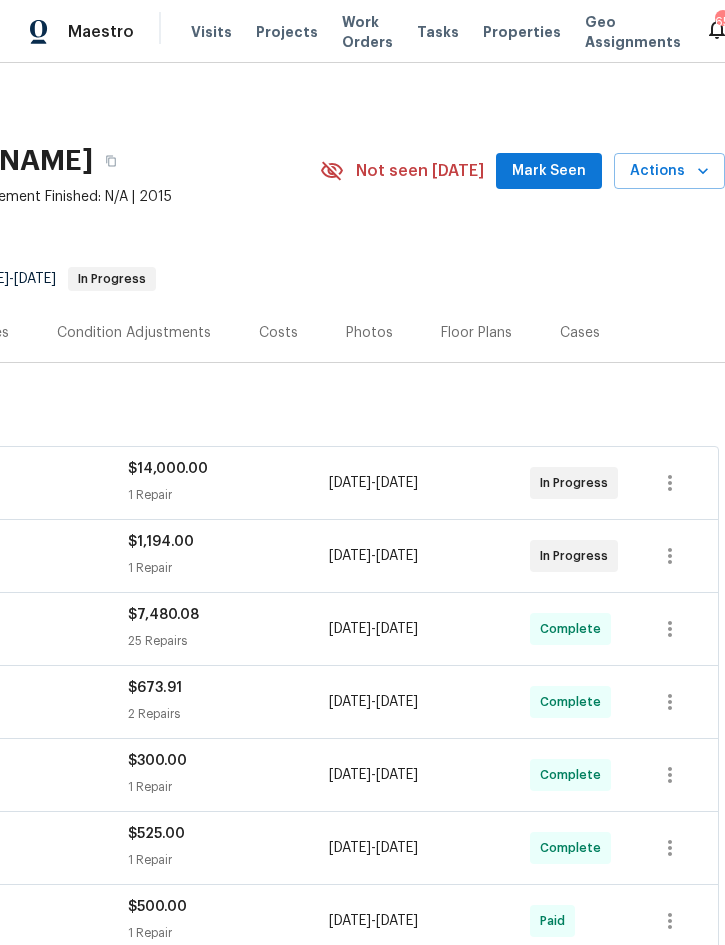 scroll, scrollTop: 0, scrollLeft: 405, axis: horizontal 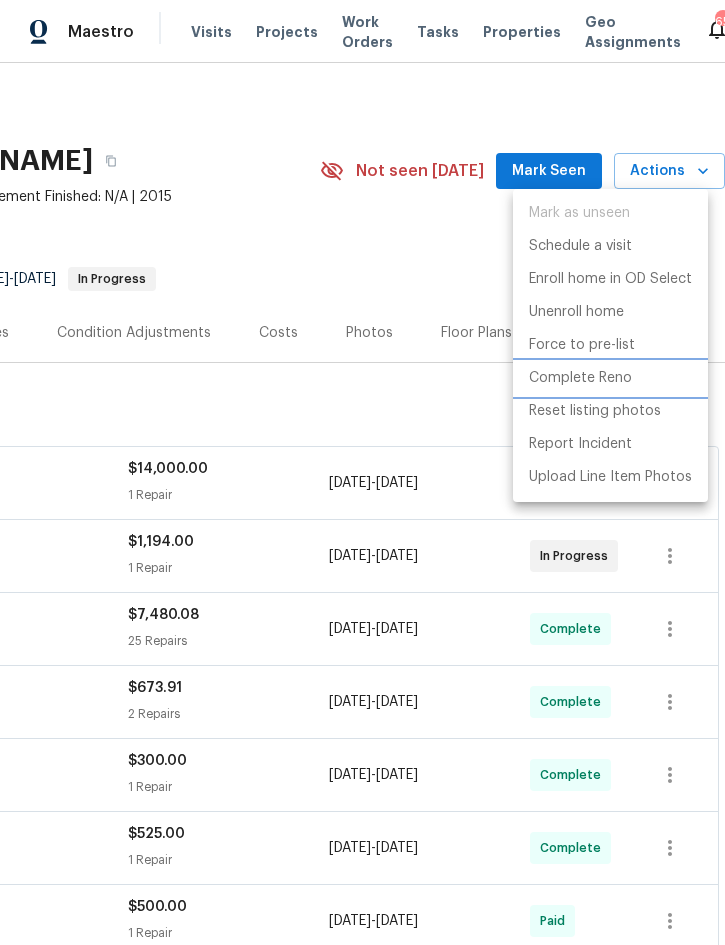 click on "Complete Reno" at bounding box center (580, 378) 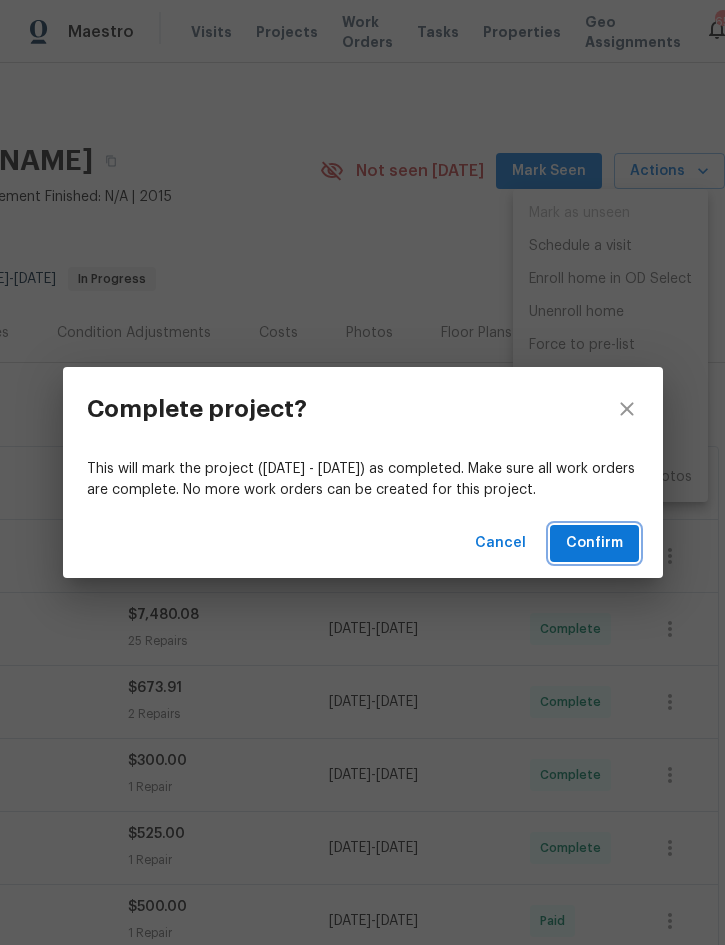 click on "Confirm" at bounding box center (594, 543) 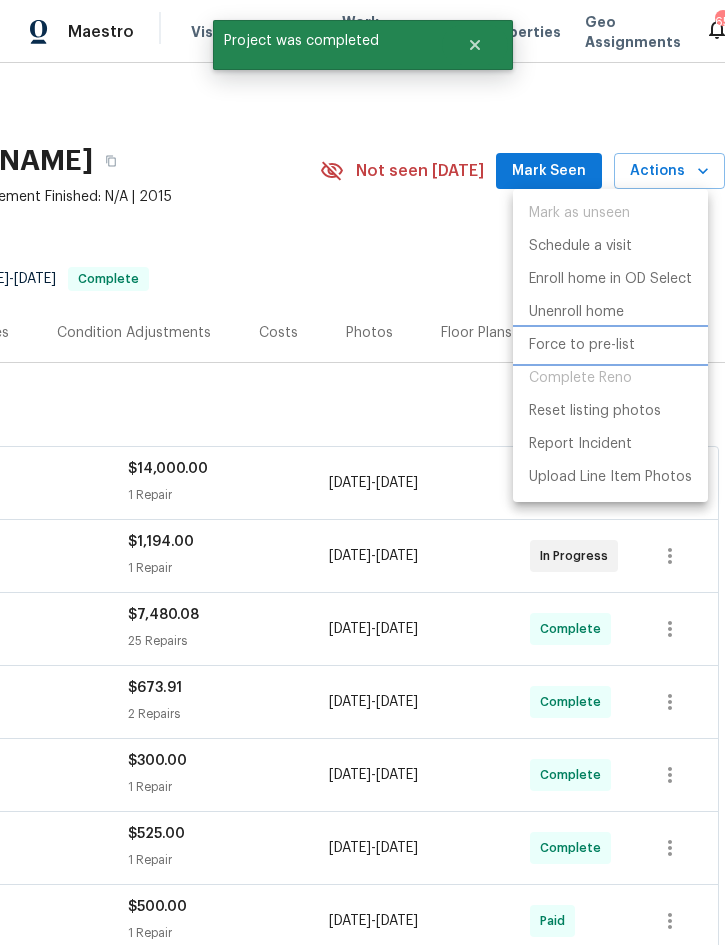 click on "Force to pre-list" at bounding box center [582, 345] 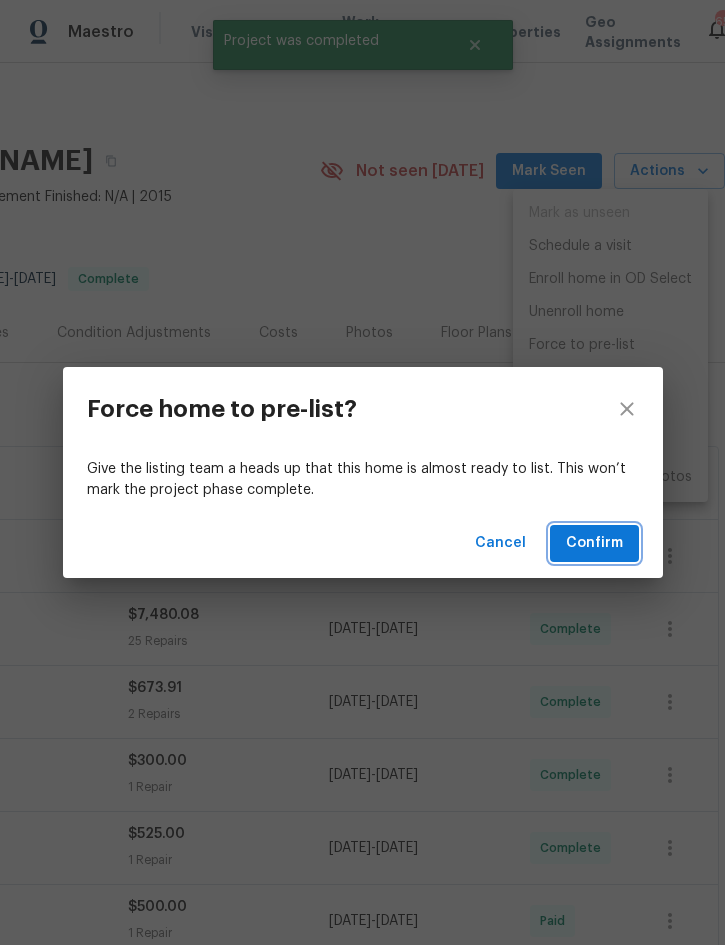 click on "Confirm" at bounding box center [594, 543] 